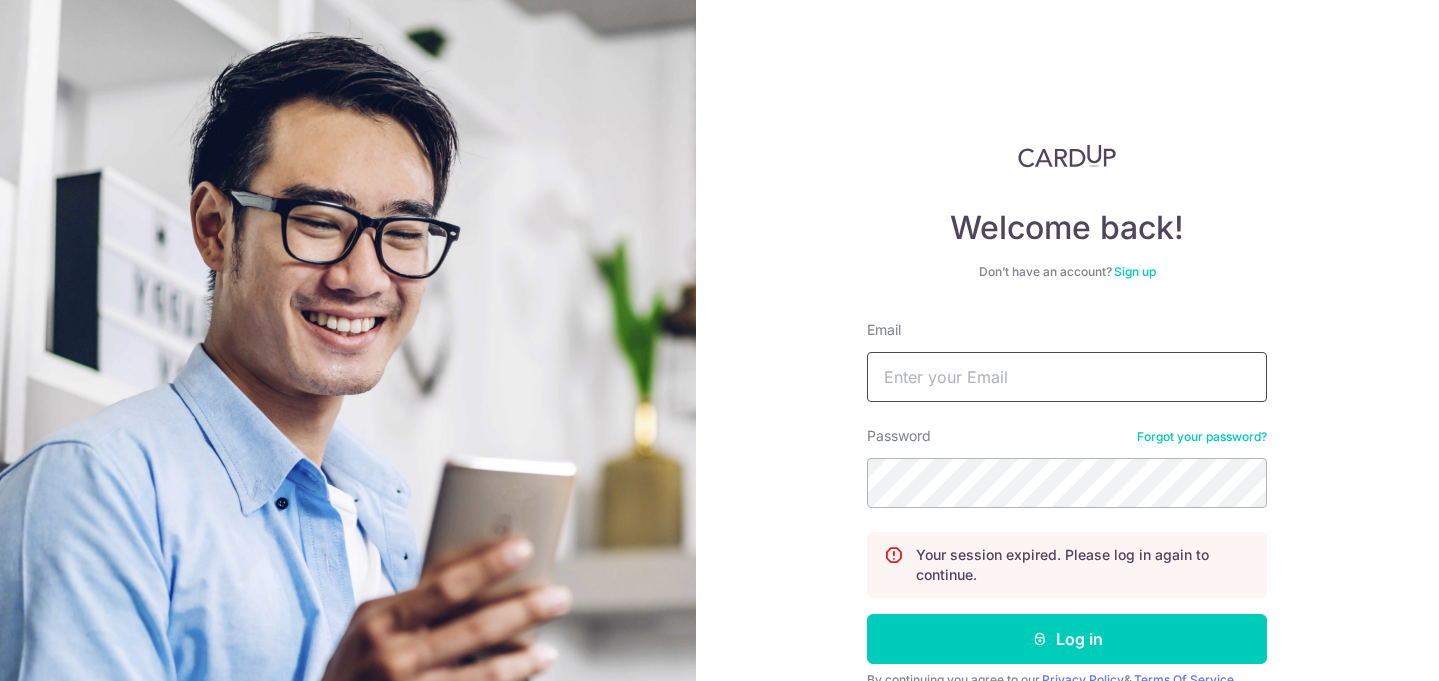 scroll, scrollTop: 0, scrollLeft: 0, axis: both 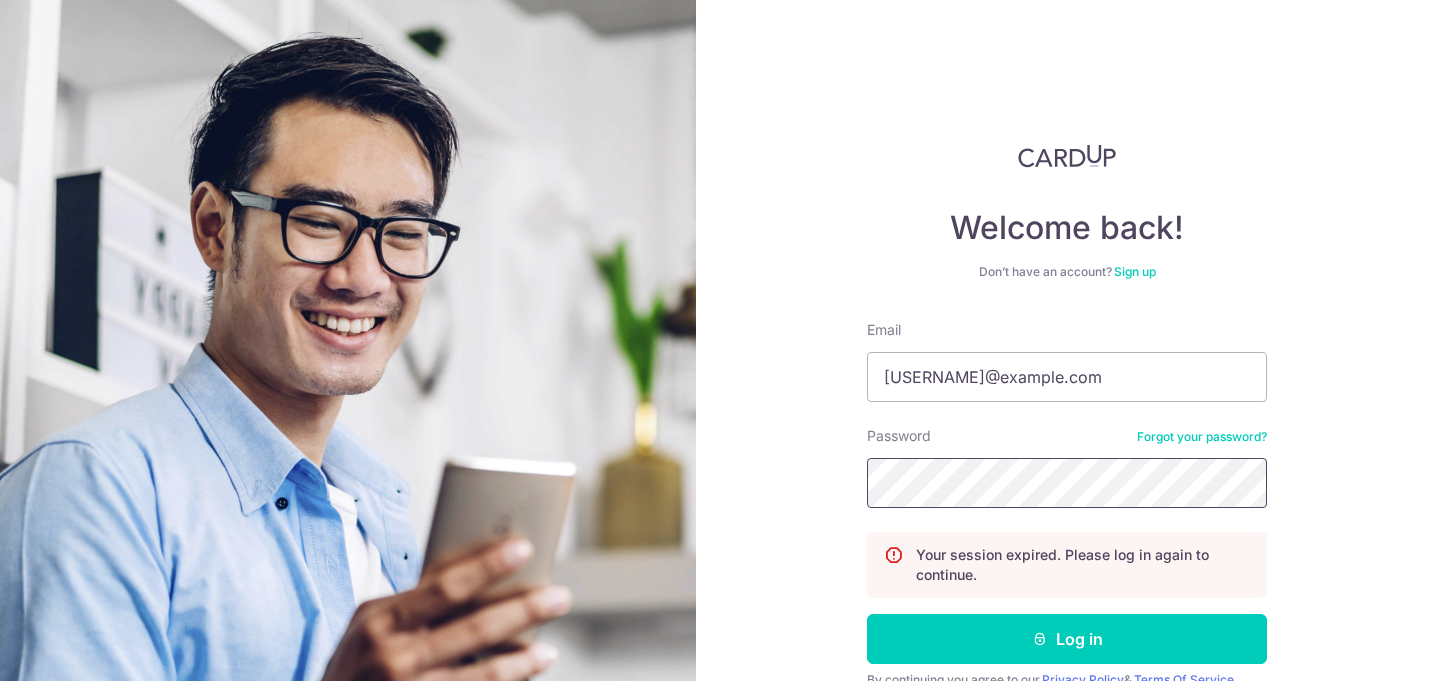 click on "Log in" at bounding box center [1067, 639] 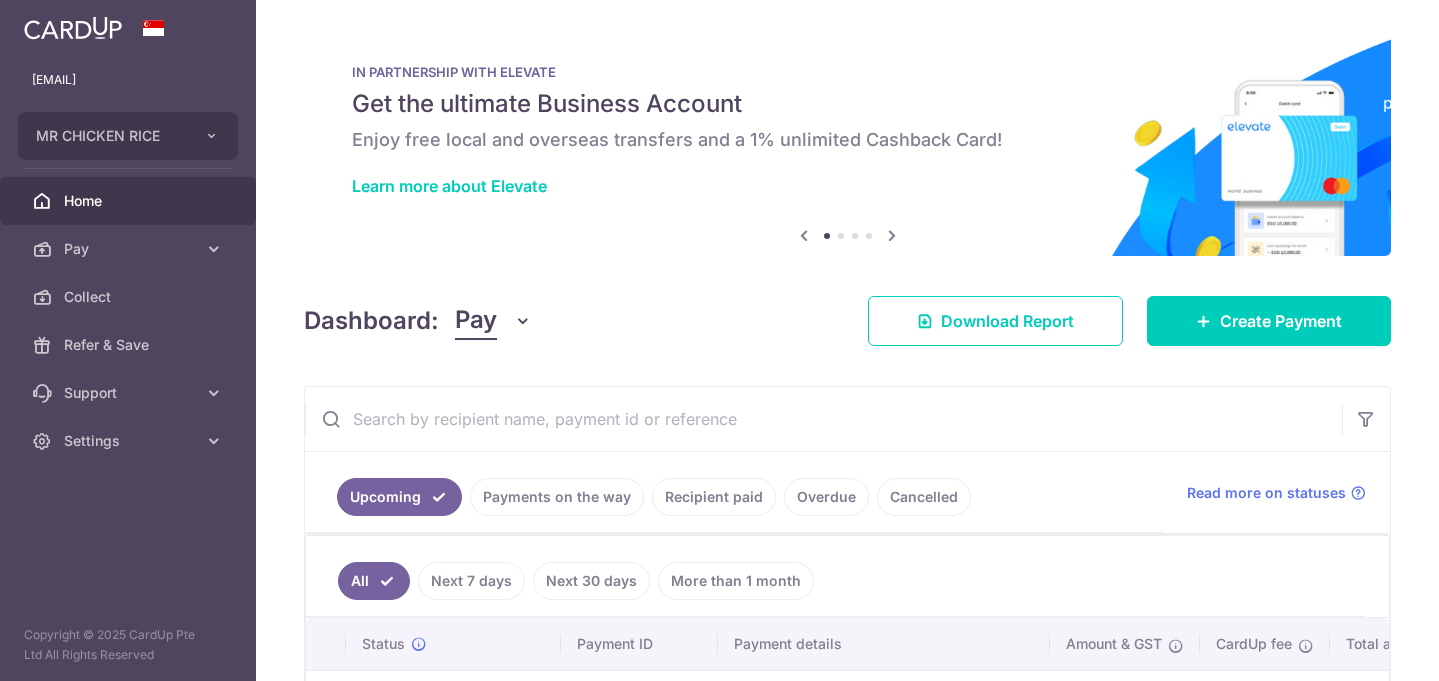 scroll, scrollTop: 0, scrollLeft: 0, axis: both 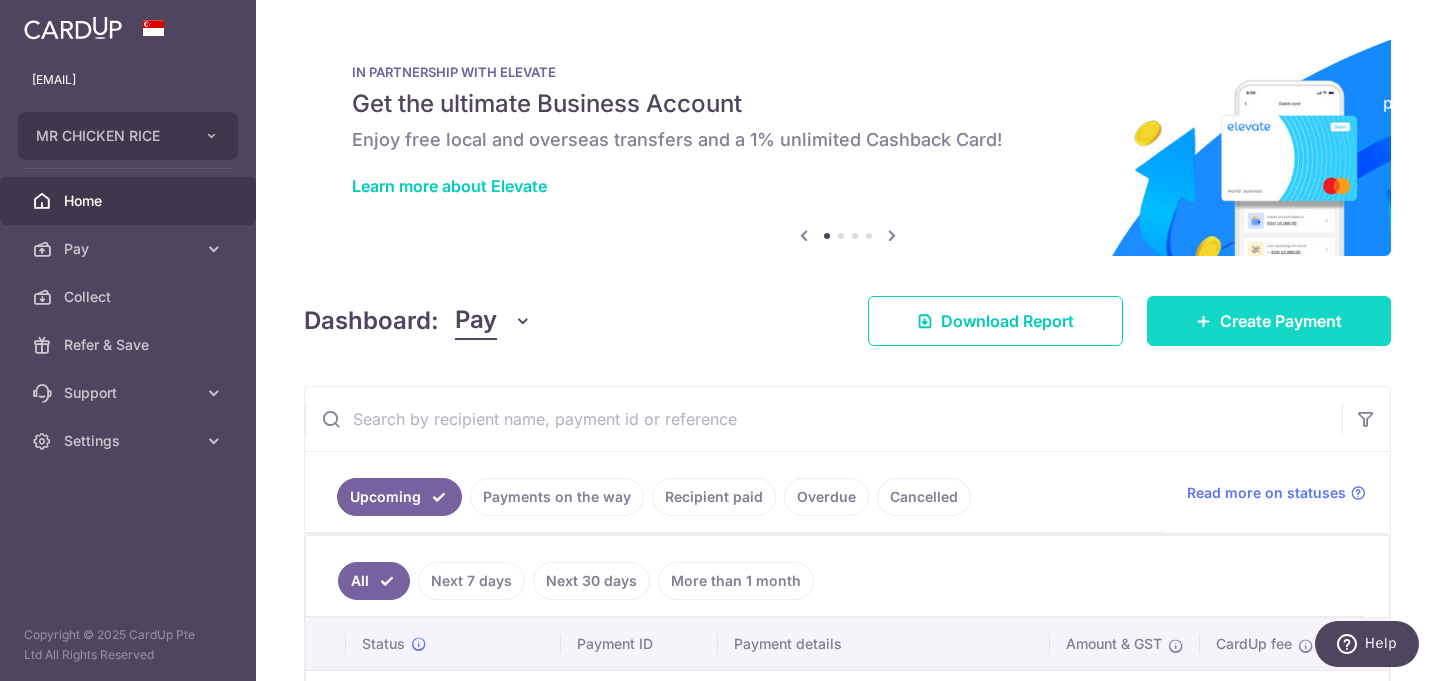 click on "Create Payment" at bounding box center [1281, 321] 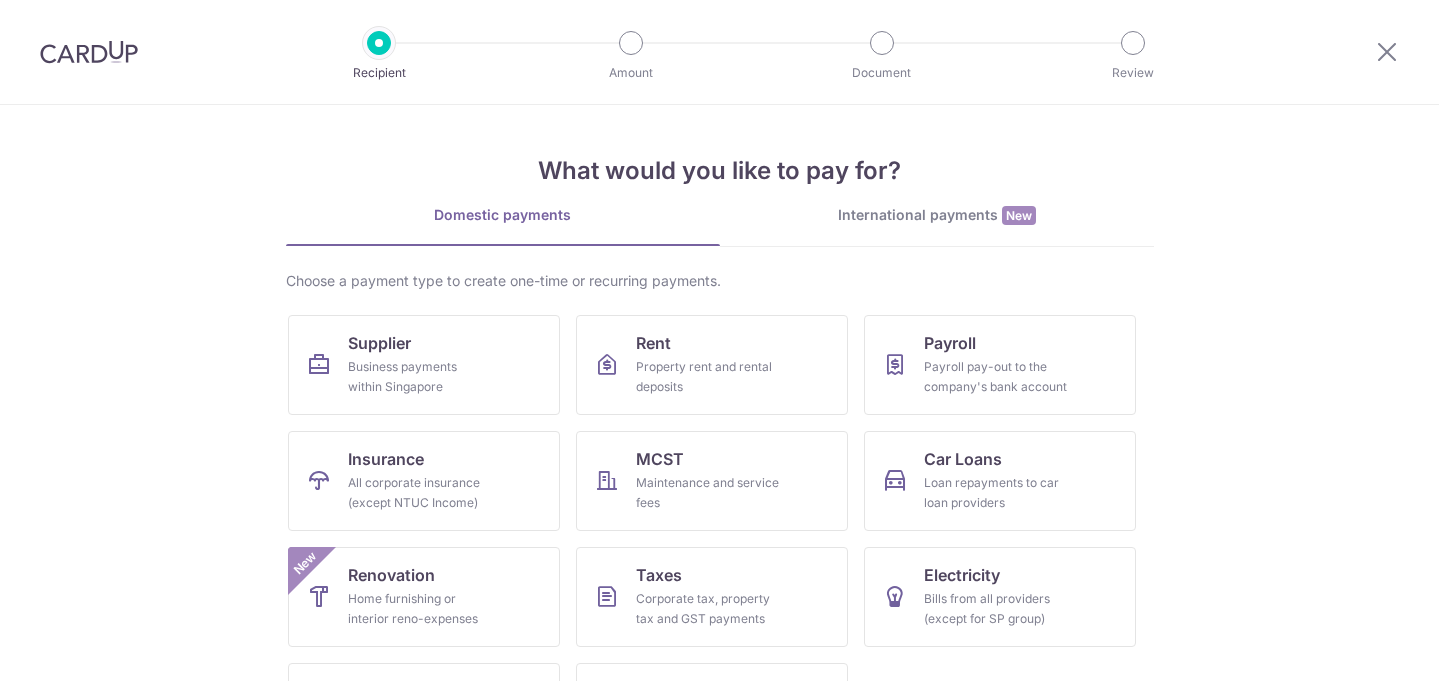 scroll, scrollTop: 0, scrollLeft: 0, axis: both 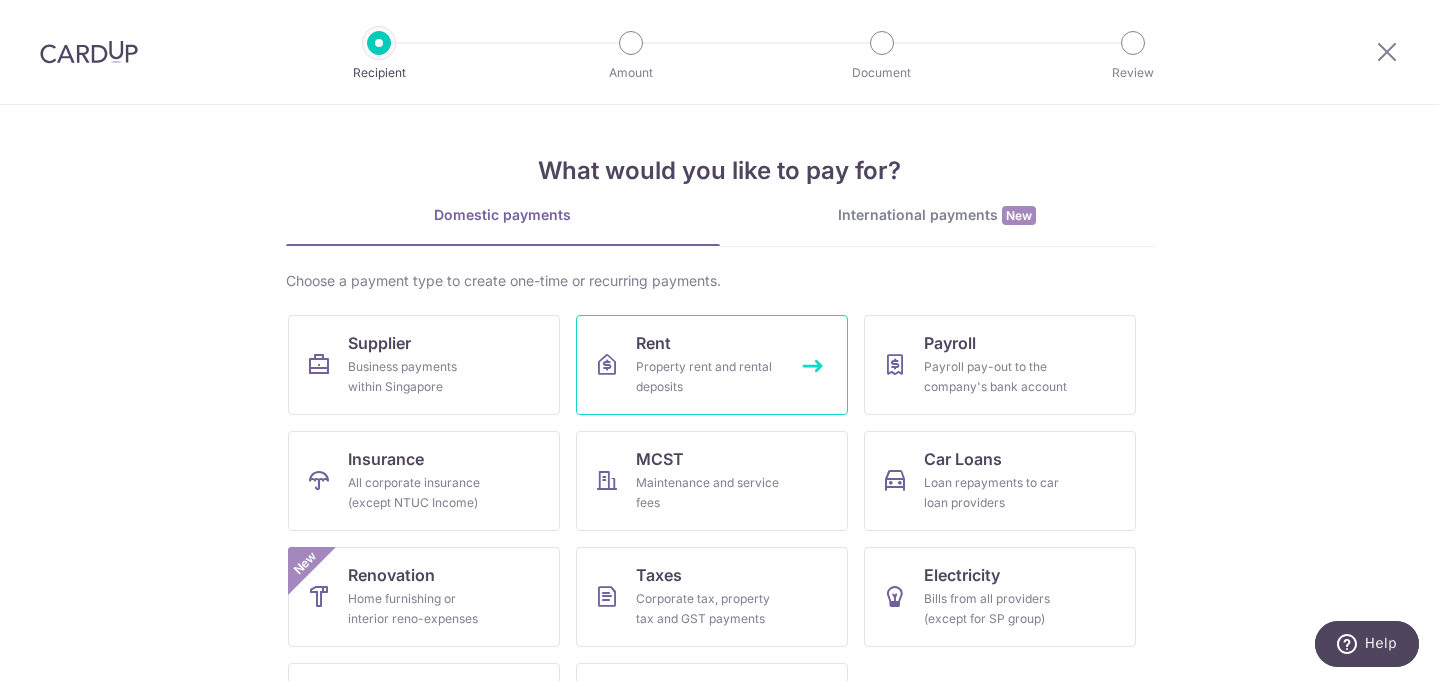 click on "Property rent and rental deposits" at bounding box center [708, 377] 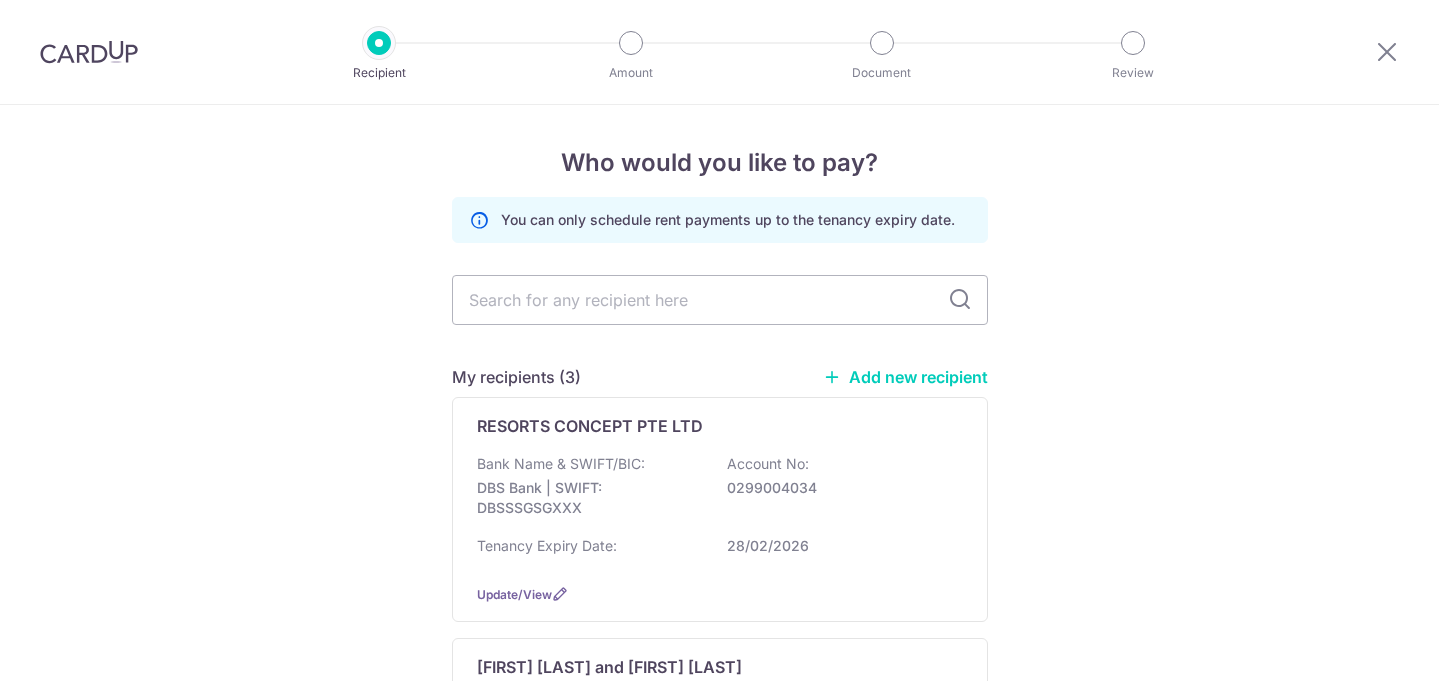 scroll, scrollTop: 0, scrollLeft: 0, axis: both 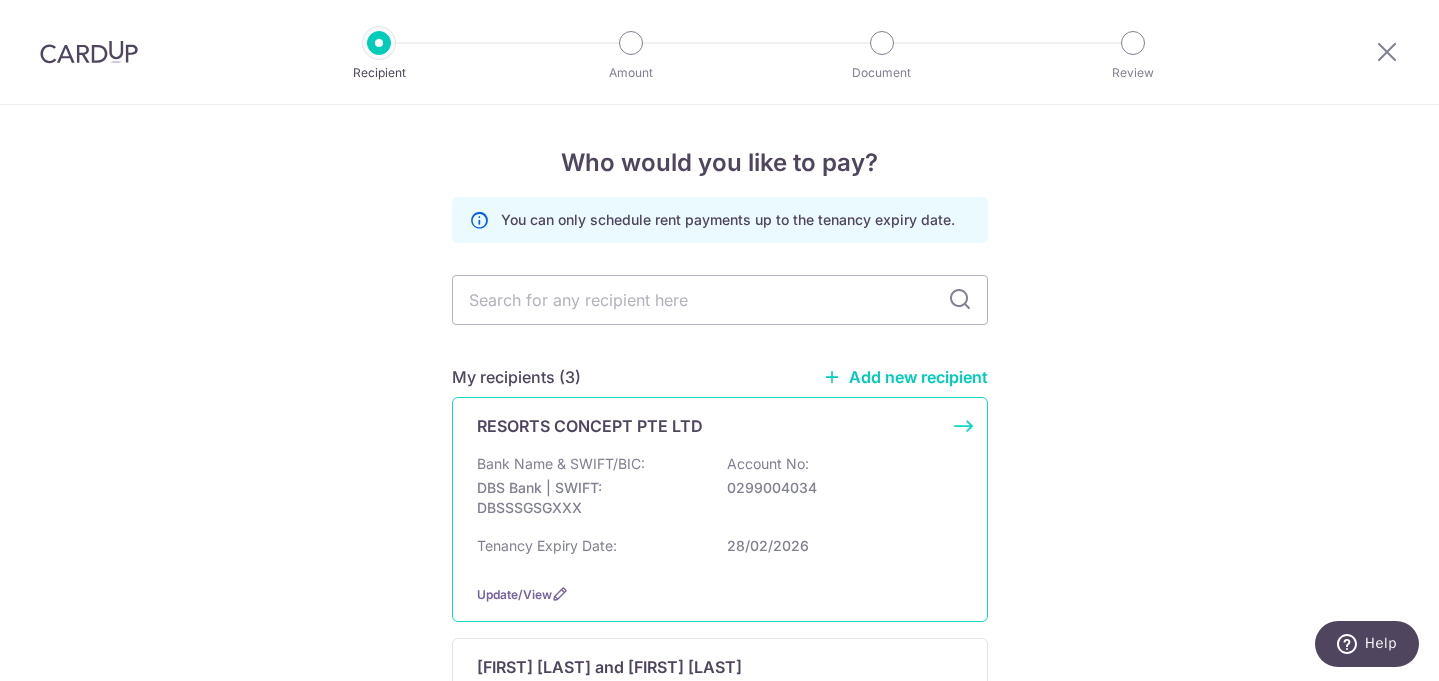 click on "DBS Bank | SWIFT: DBSSSGSGXXX" at bounding box center (589, 498) 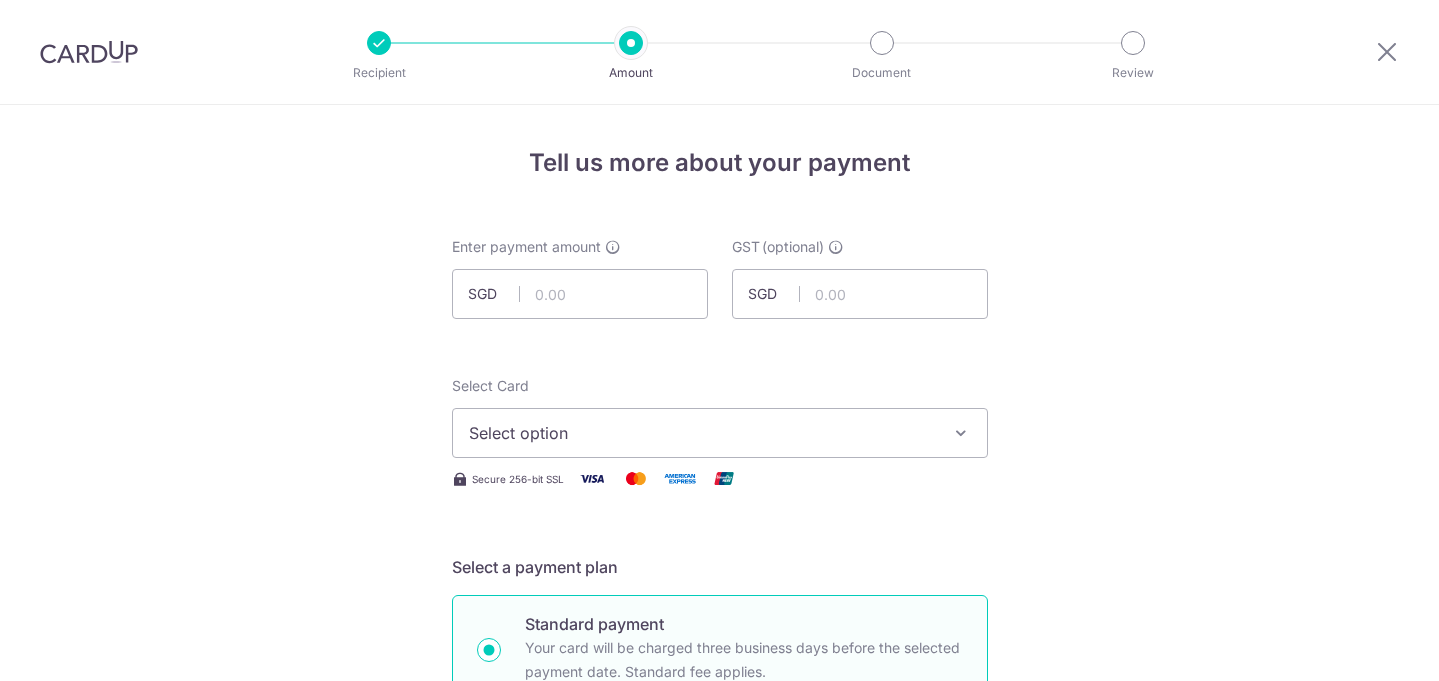 scroll, scrollTop: 0, scrollLeft: 0, axis: both 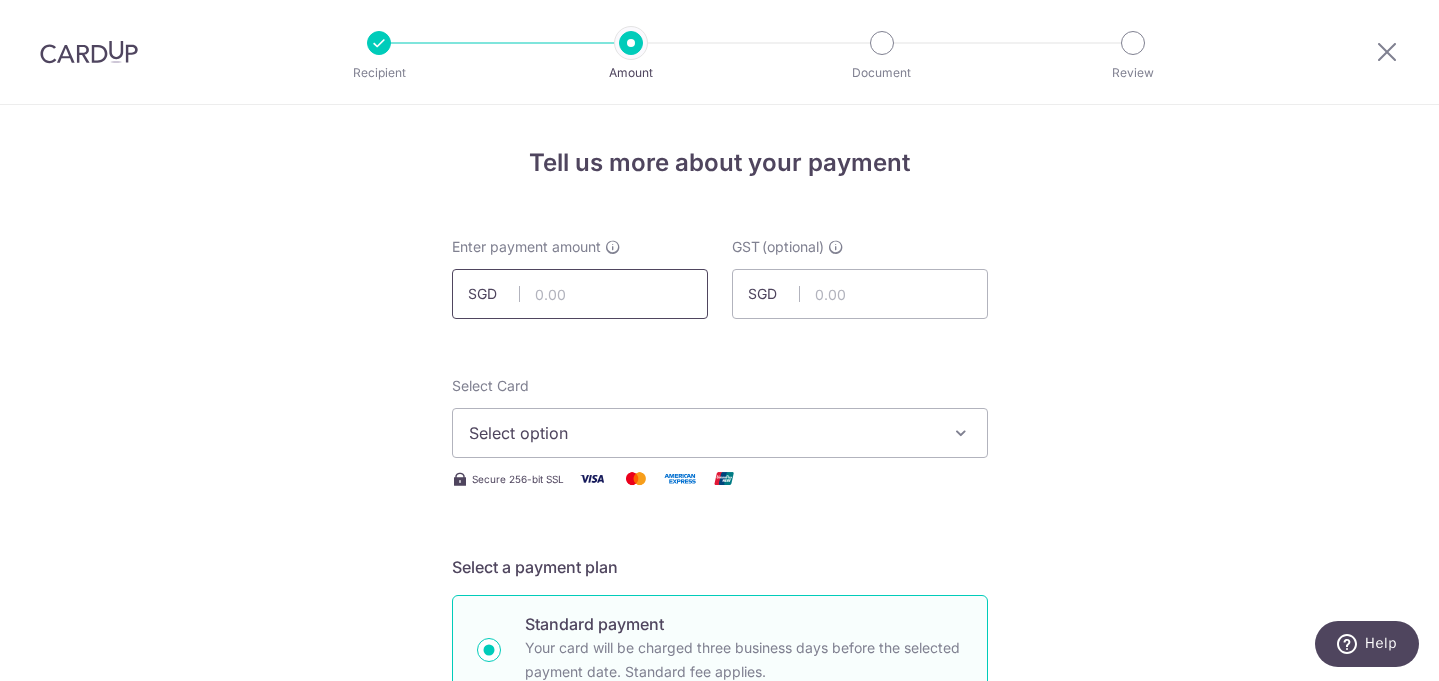 click at bounding box center [580, 294] 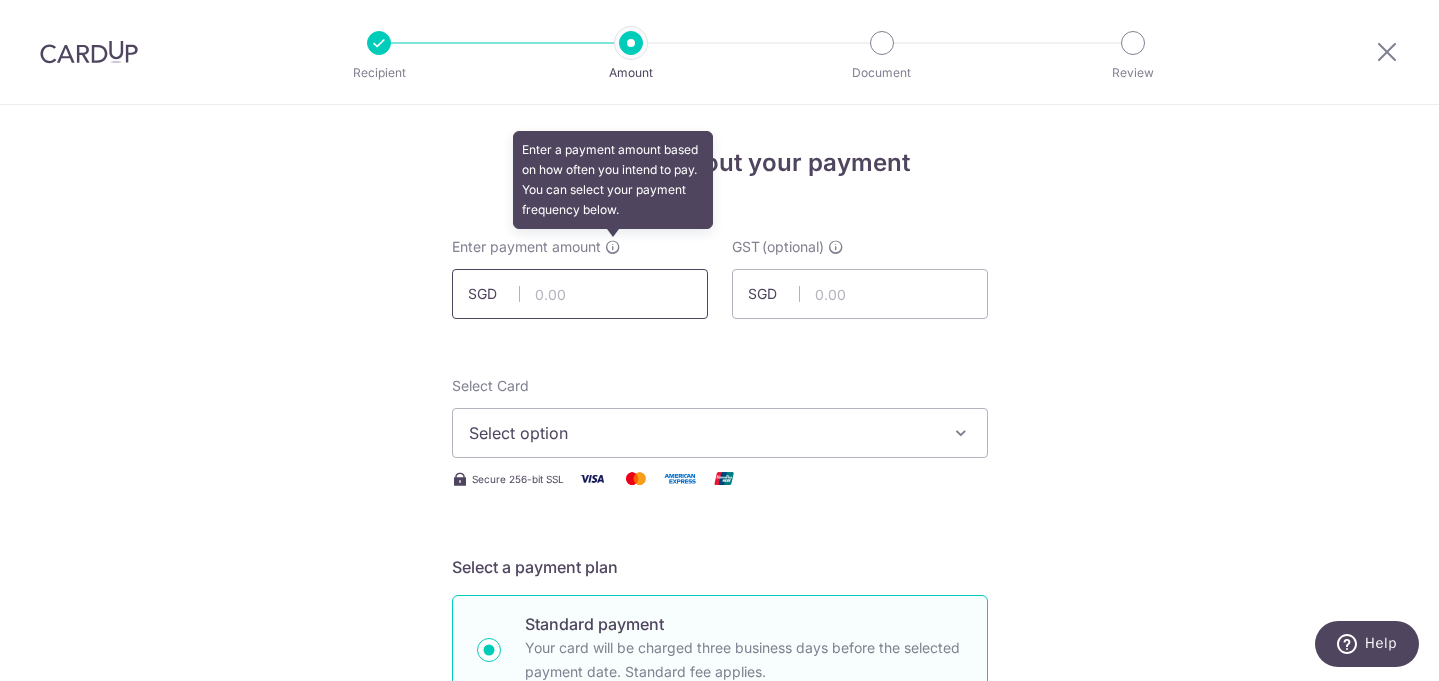 paste on "[NUMBER]" 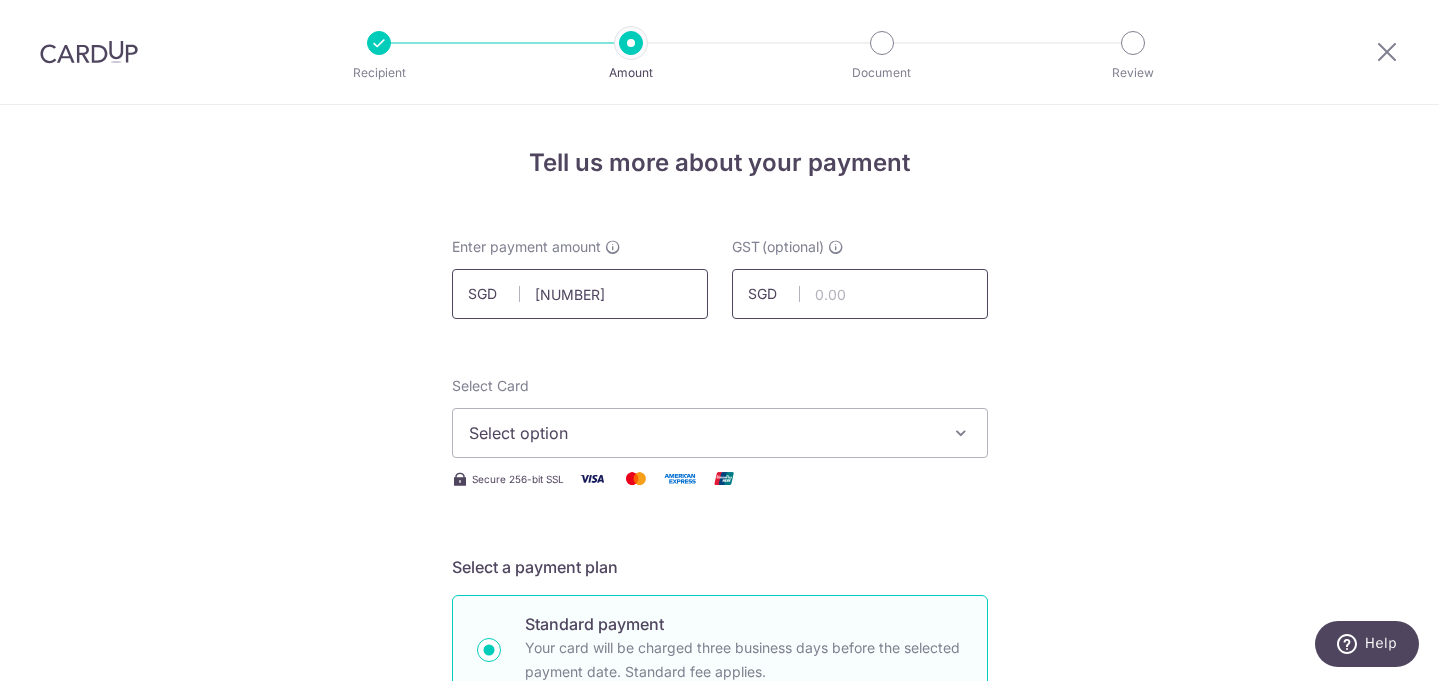 type on "[NUMBER]" 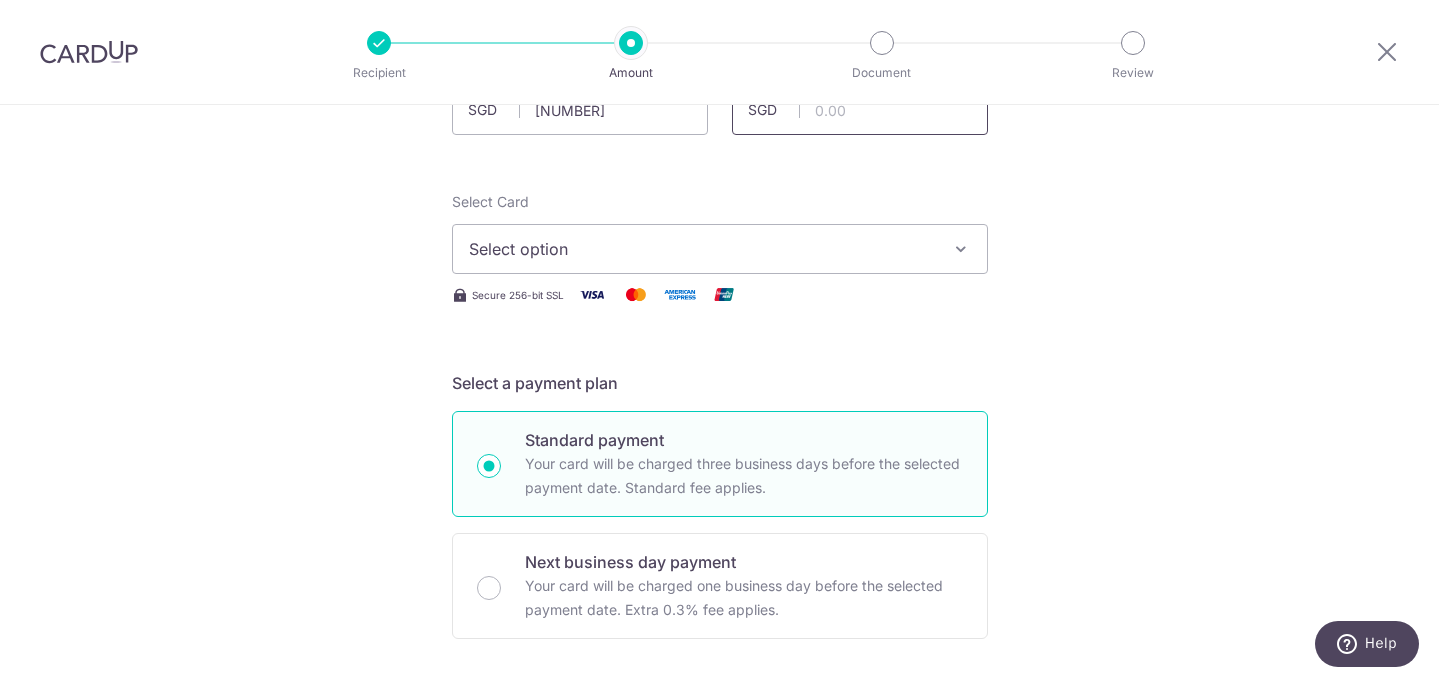 scroll, scrollTop: 136, scrollLeft: 0, axis: vertical 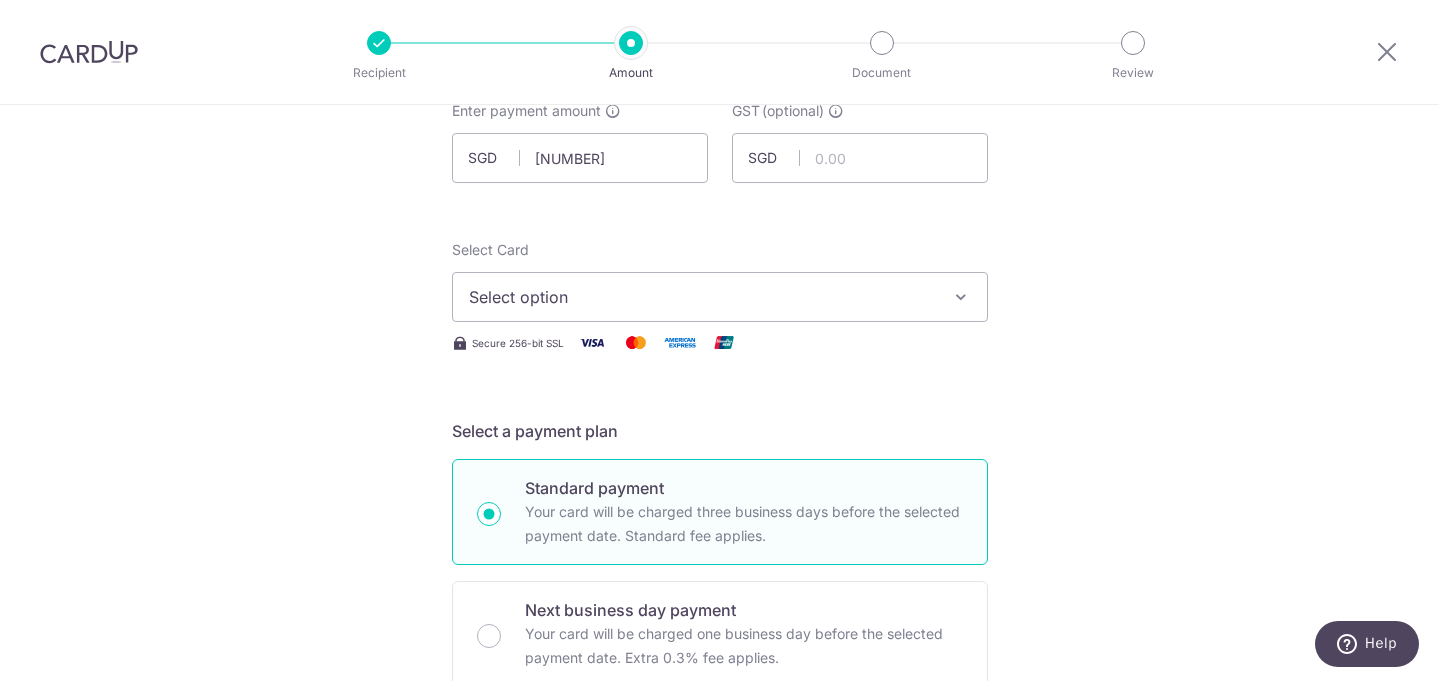 click on "Select option" at bounding box center (702, 297) 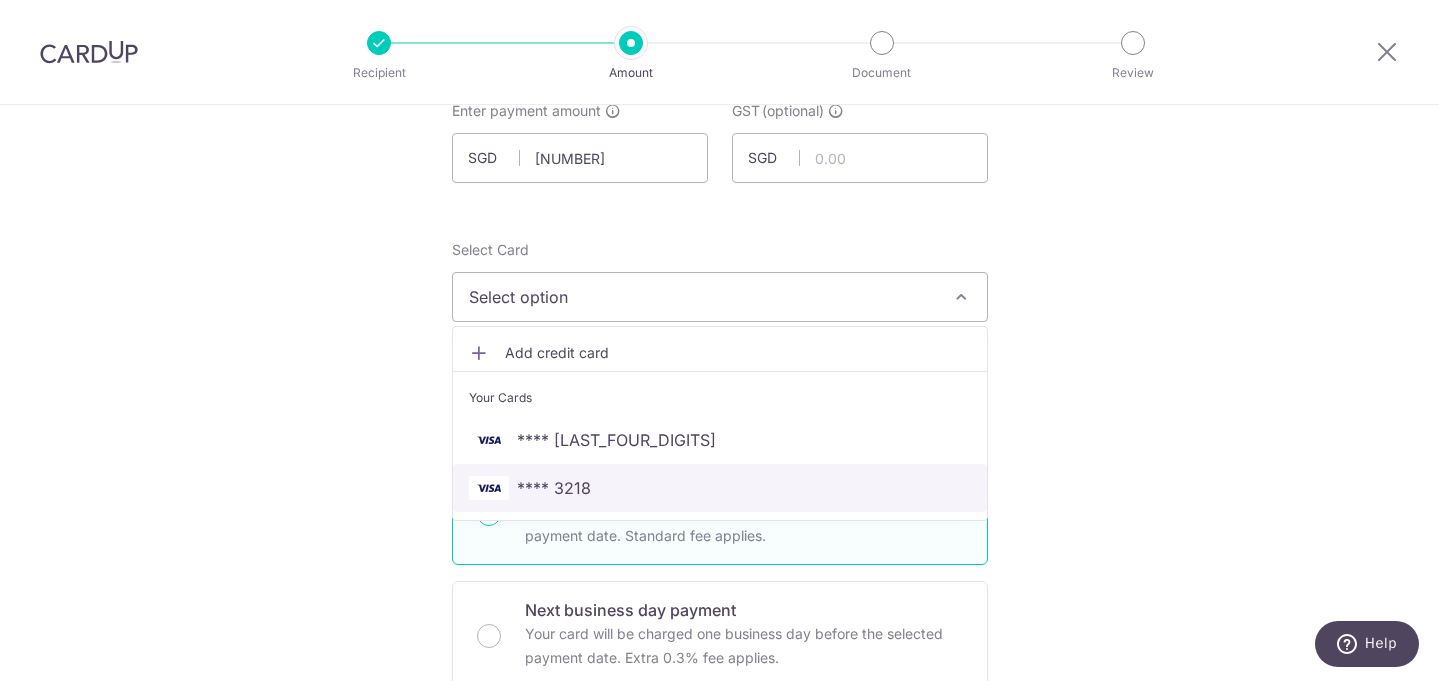 click on "**** 3218" at bounding box center (720, 488) 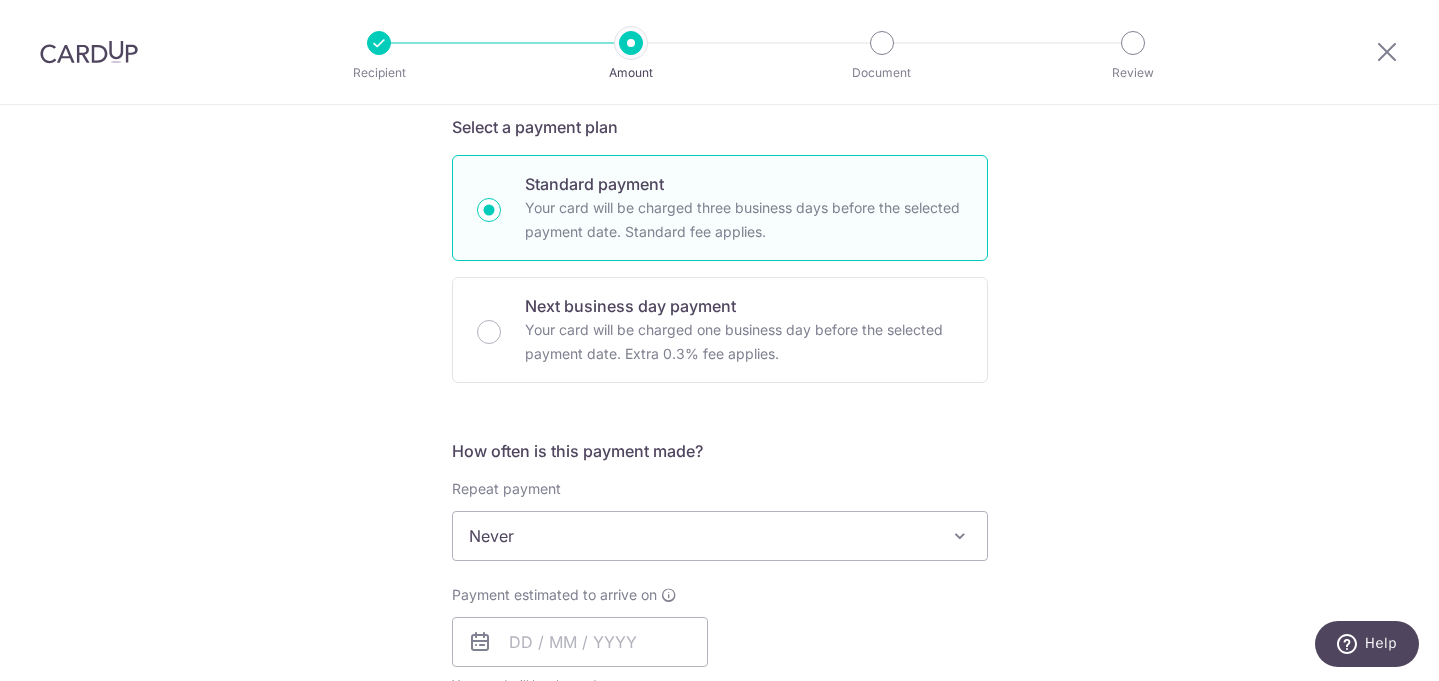 scroll, scrollTop: 530, scrollLeft: 0, axis: vertical 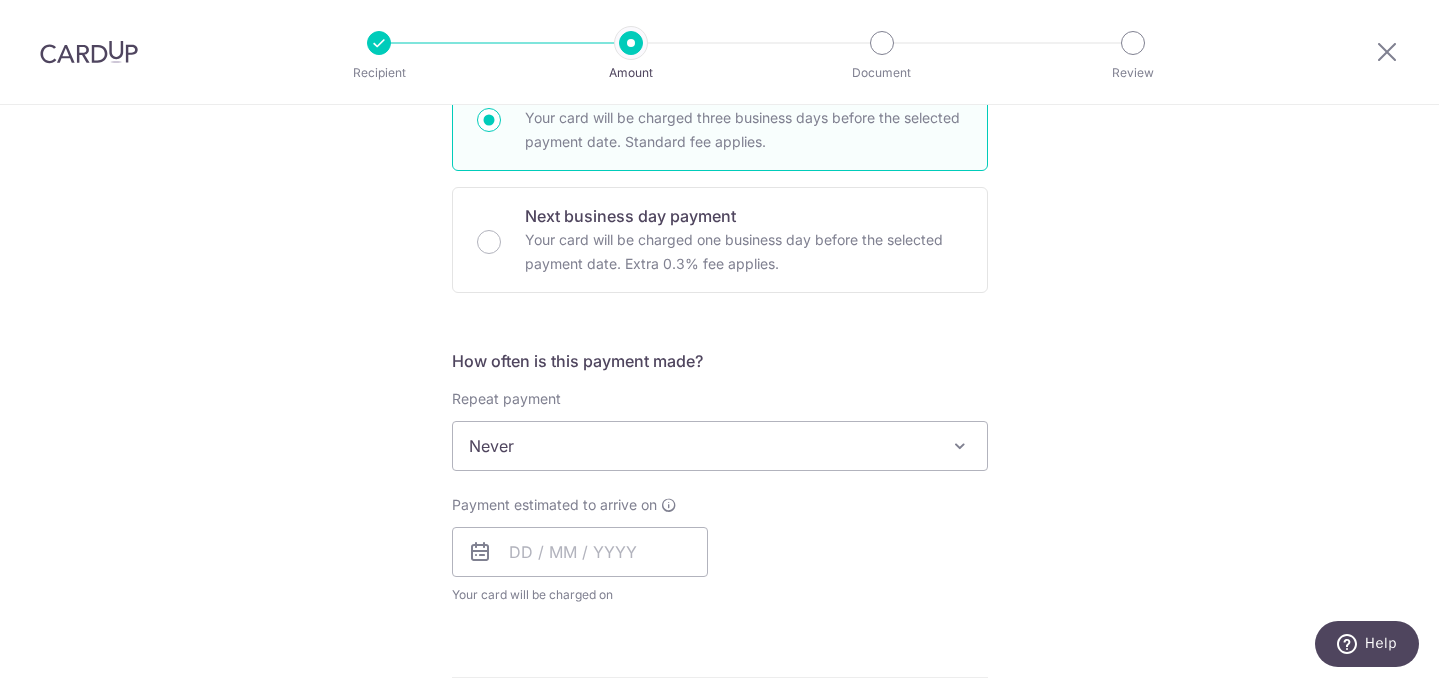 click on "Never" at bounding box center (720, 446) 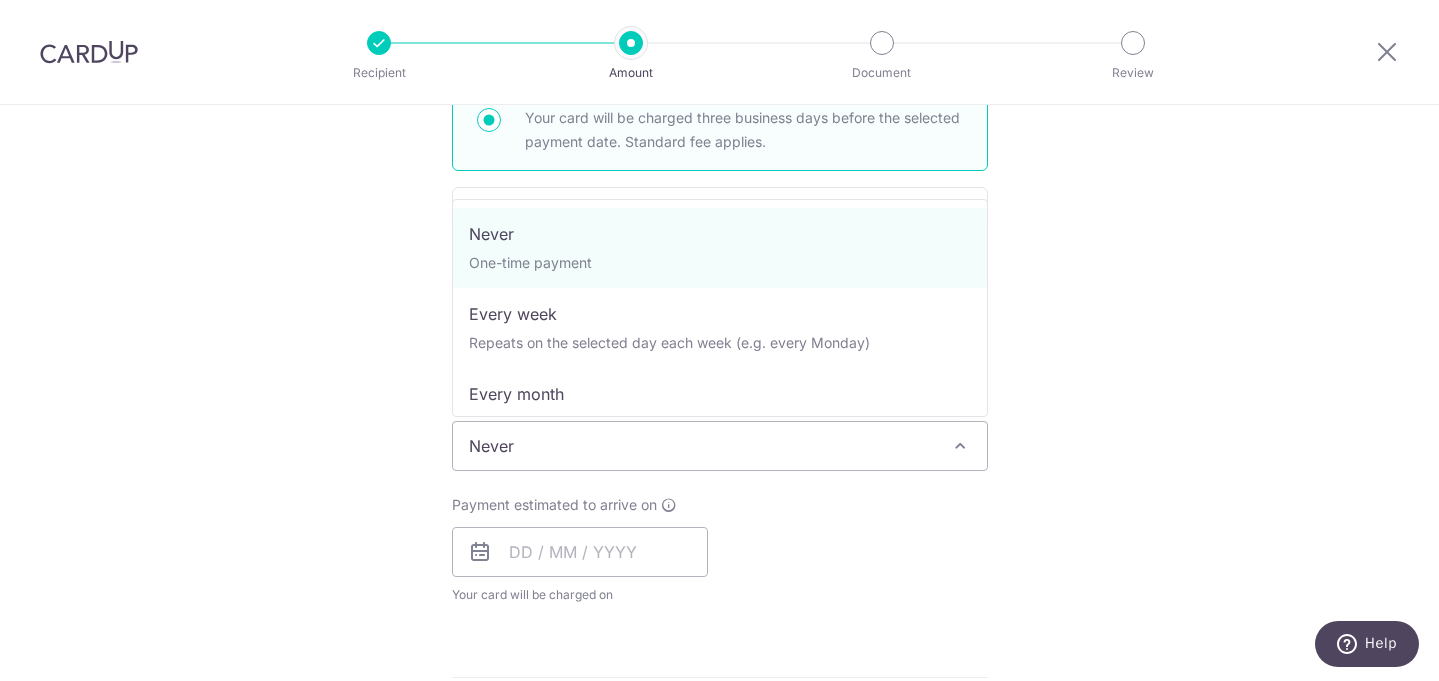 click on "Tell us more about your payment
Enter payment amount
SGD
1,274.81
1274.81
GST
(optional)
SGD
Select Card
**** 3218
Add credit card
Your Cards
**** 2168
**** 3218
Secure 256-bit SSL" at bounding box center [719, 546] 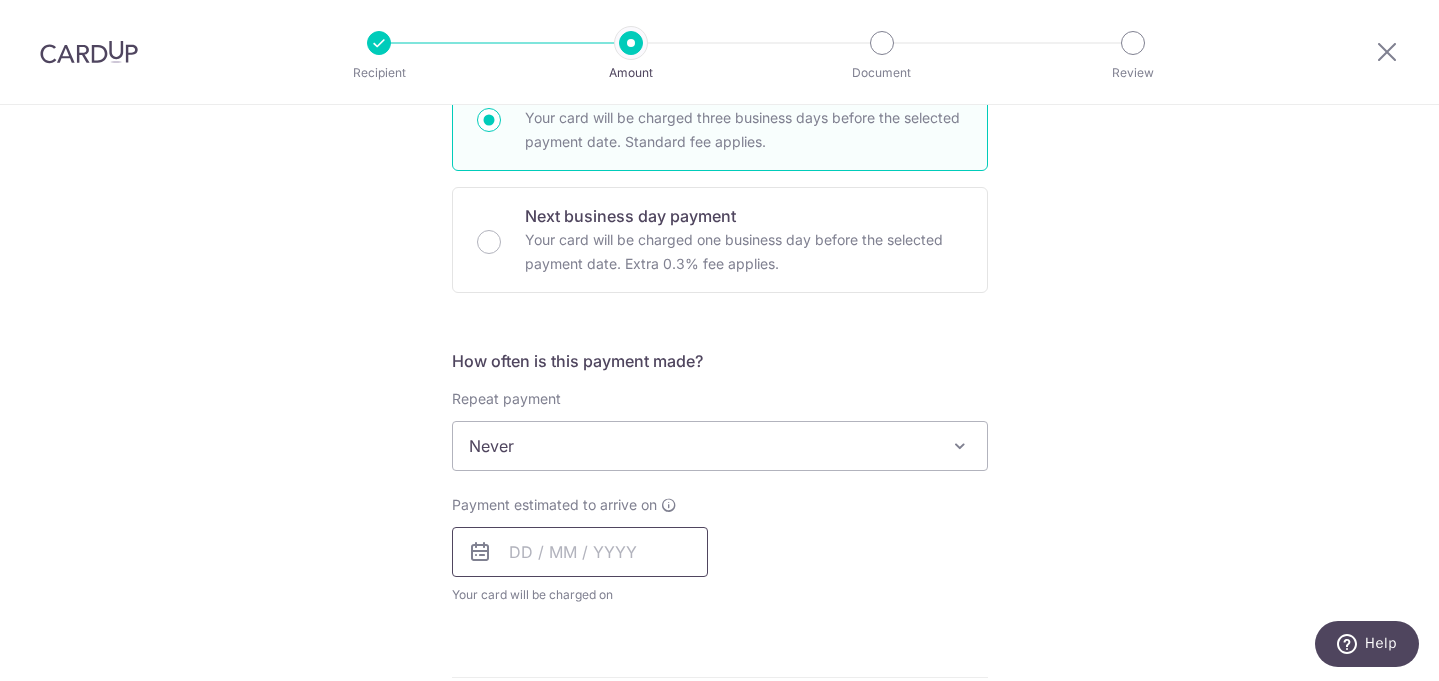 click at bounding box center (580, 552) 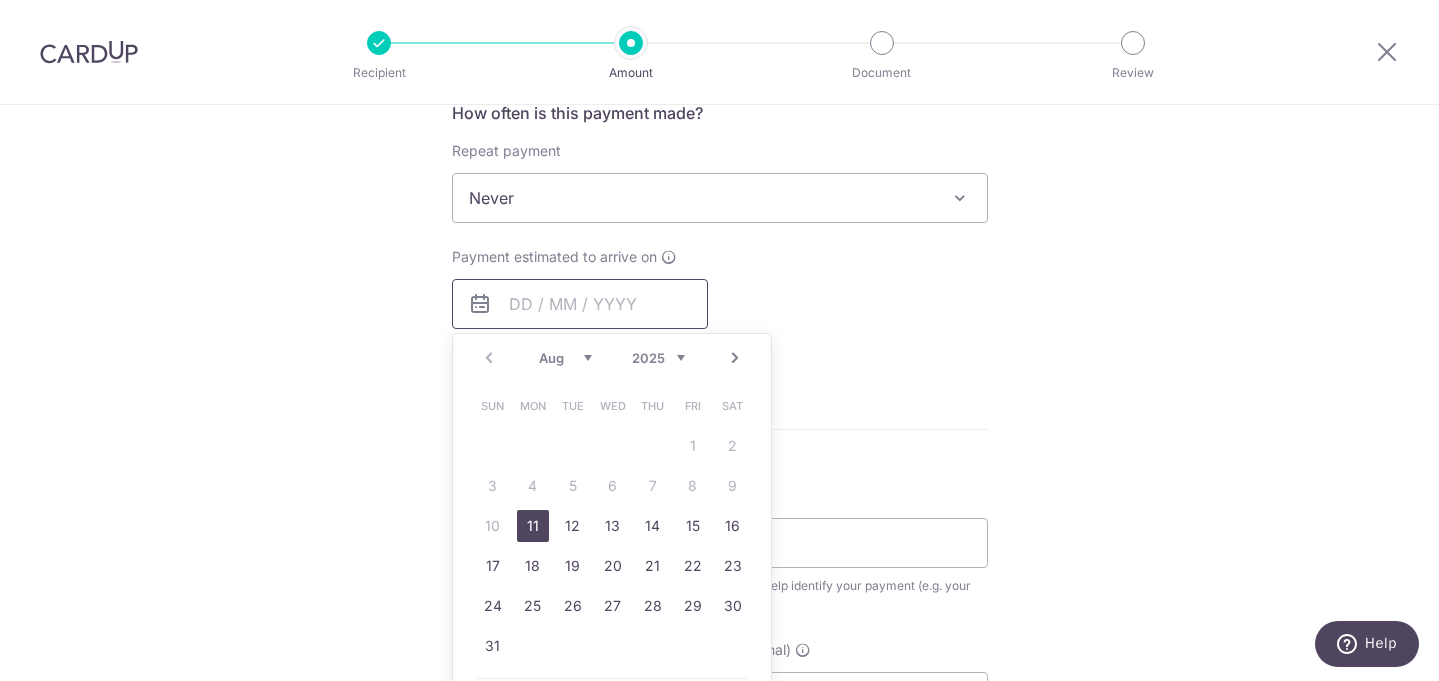 scroll, scrollTop: 780, scrollLeft: 0, axis: vertical 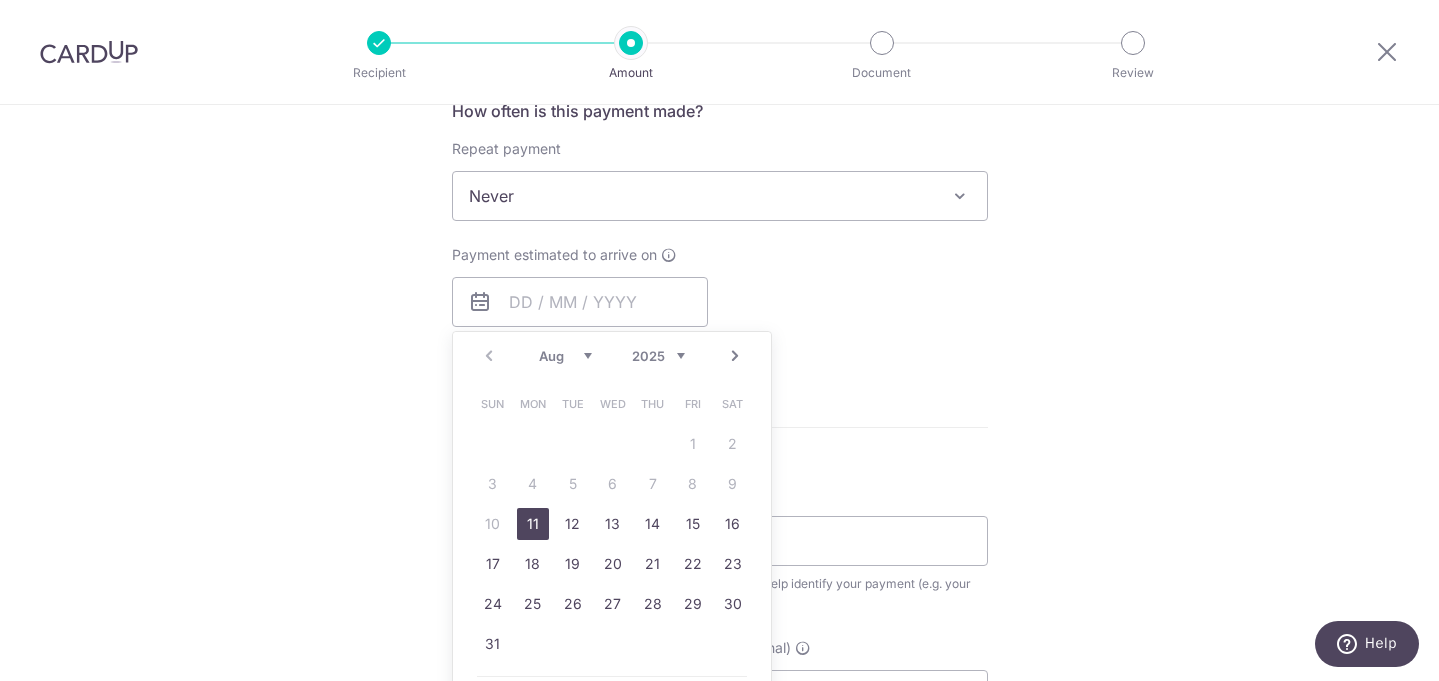 click on "11" at bounding box center (533, 524) 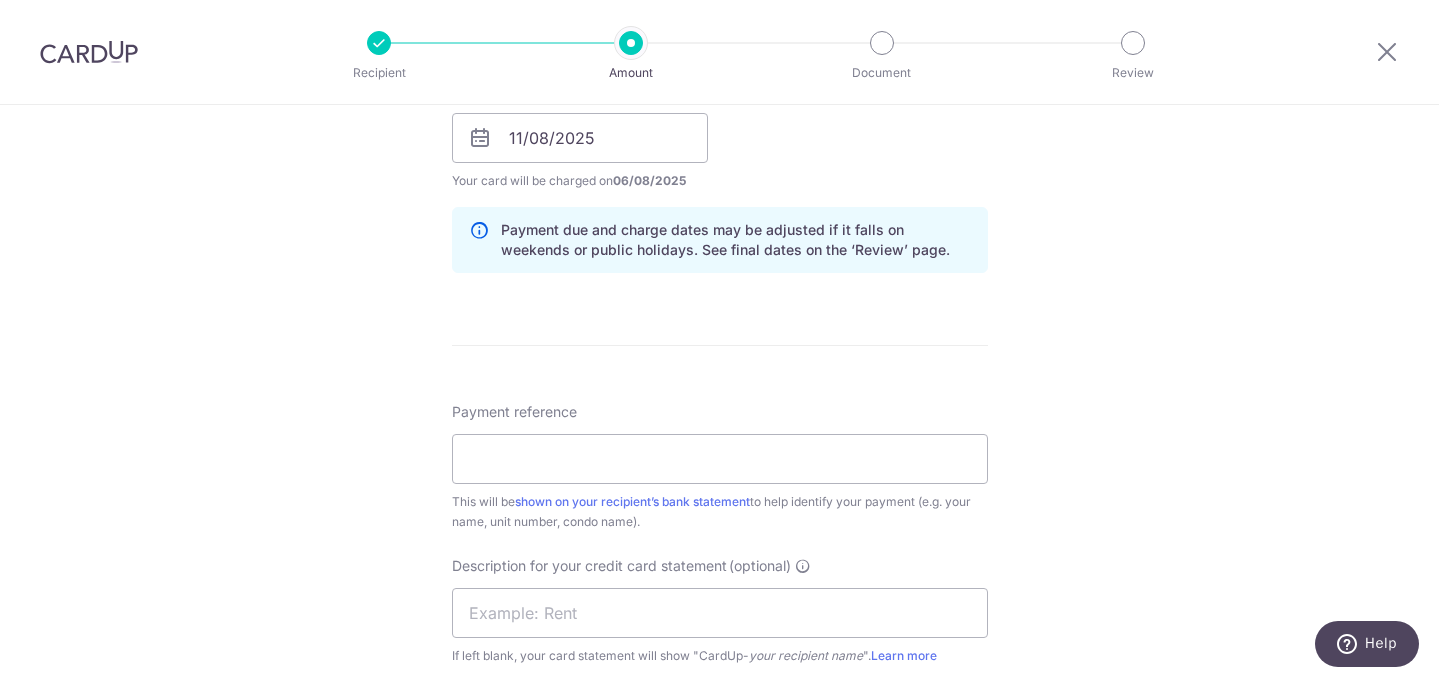 scroll, scrollTop: 945, scrollLeft: 0, axis: vertical 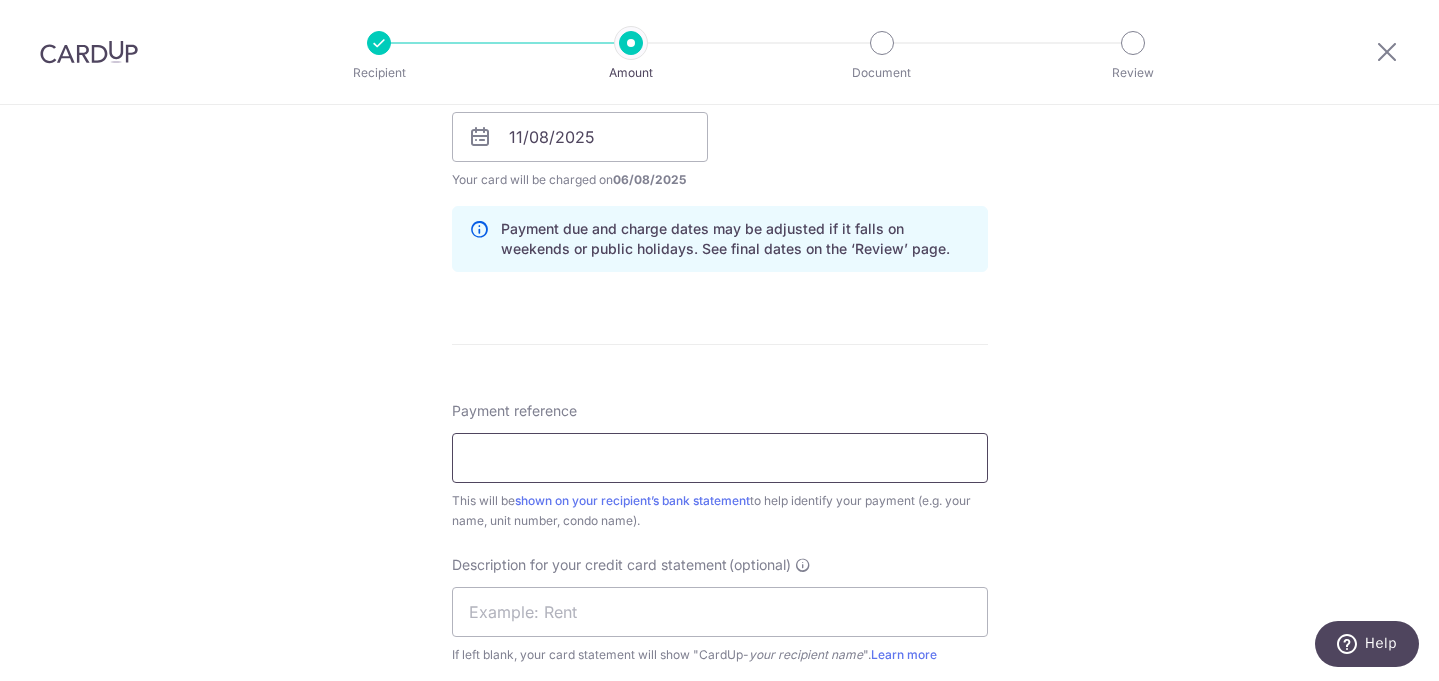 click on "Payment reference" at bounding box center (720, 458) 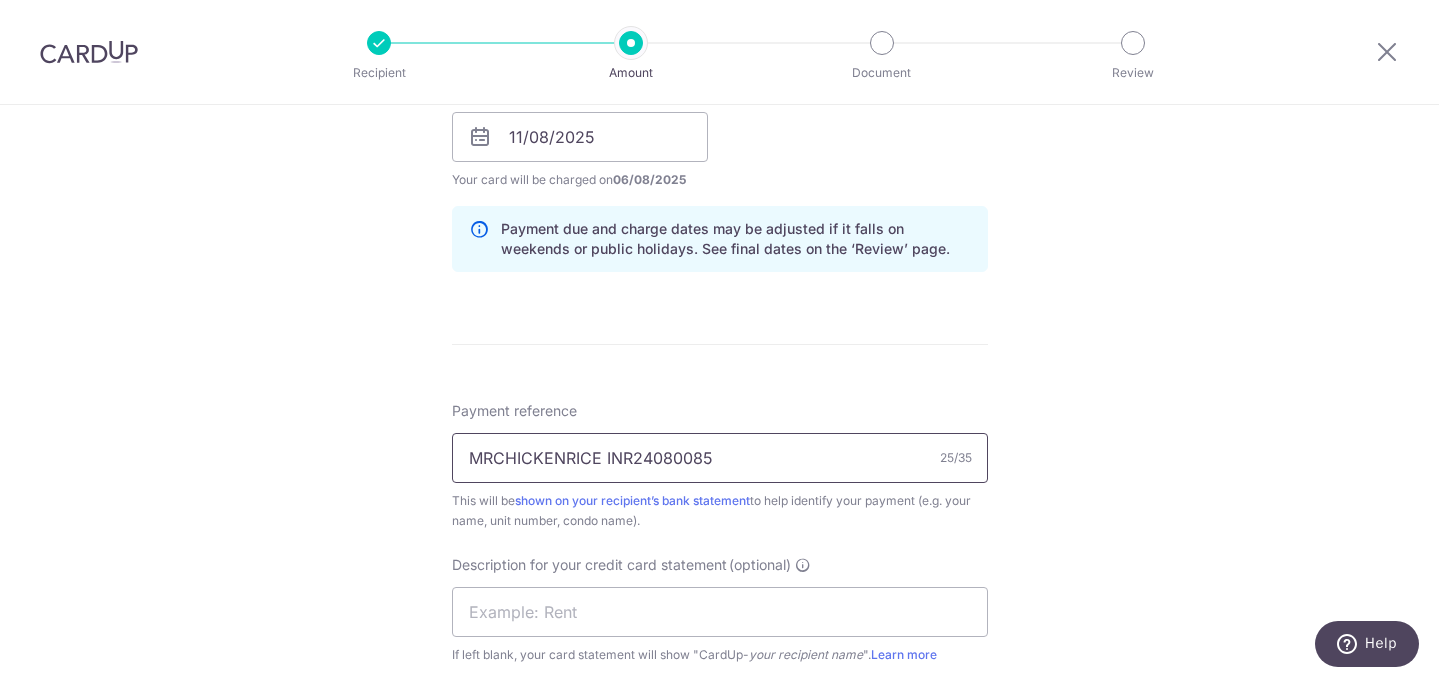click on "MRCHICKENRICE INR24080085" at bounding box center [720, 458] 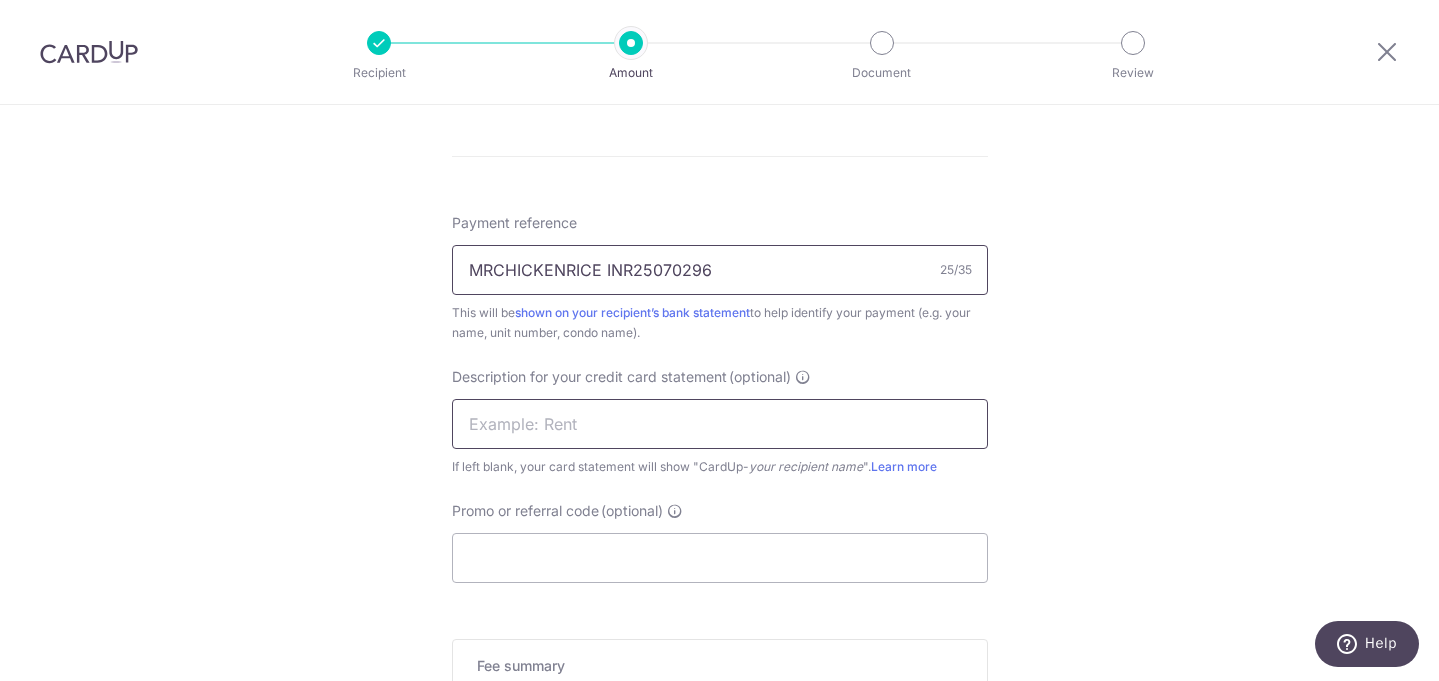 scroll, scrollTop: 1151, scrollLeft: 0, axis: vertical 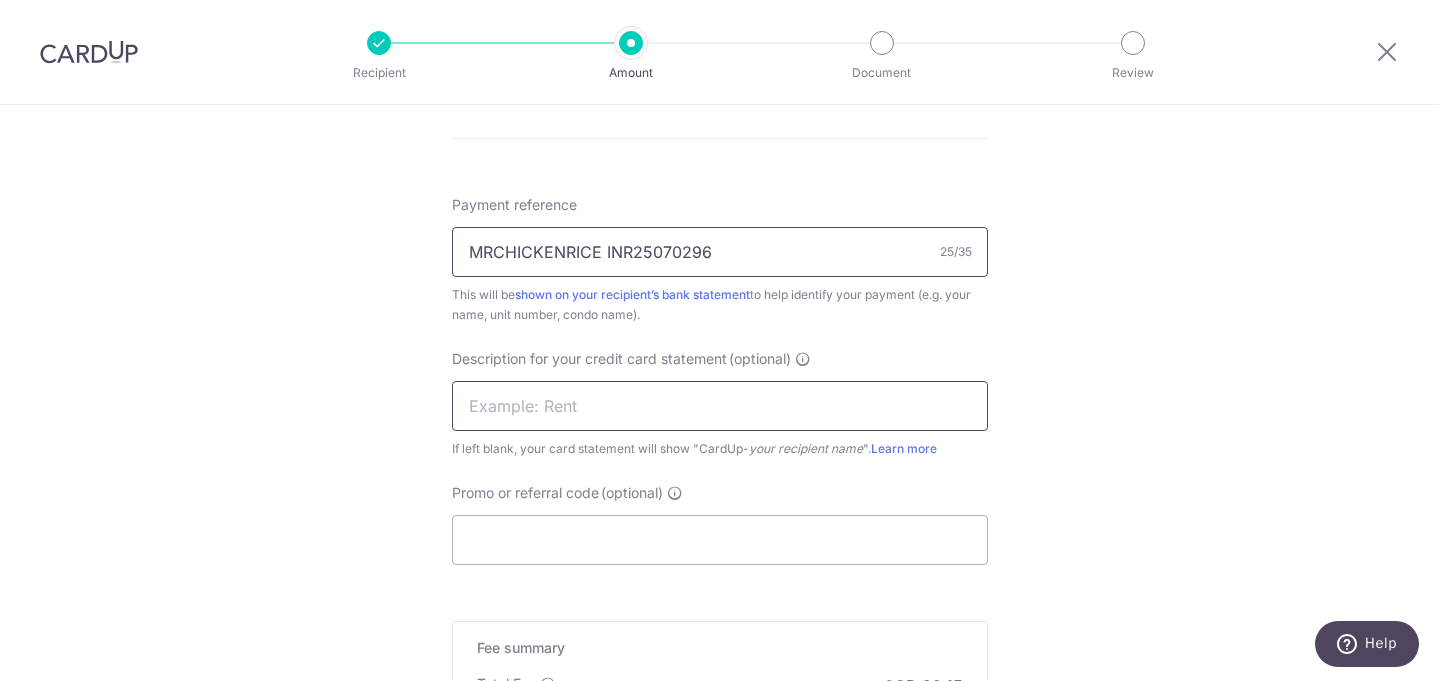 type on "MRCHICKENRICE INR25070296" 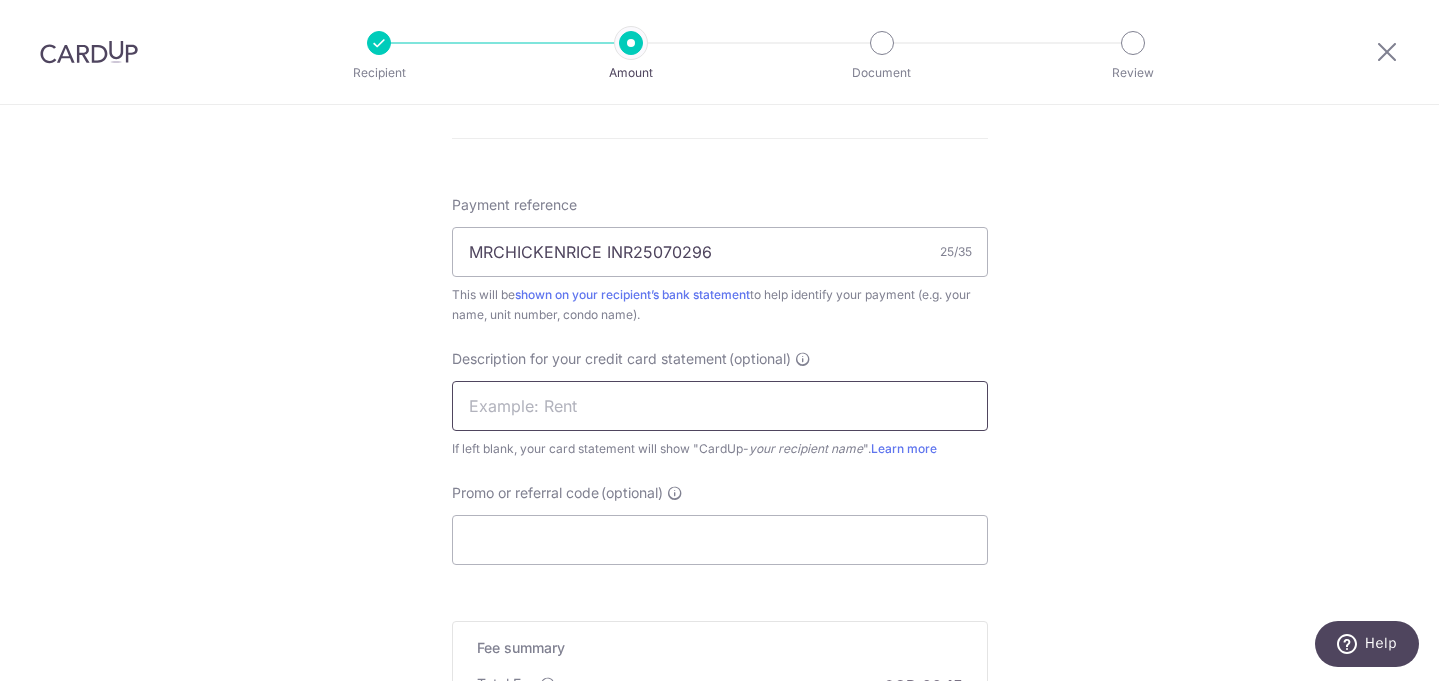 click at bounding box center [720, 406] 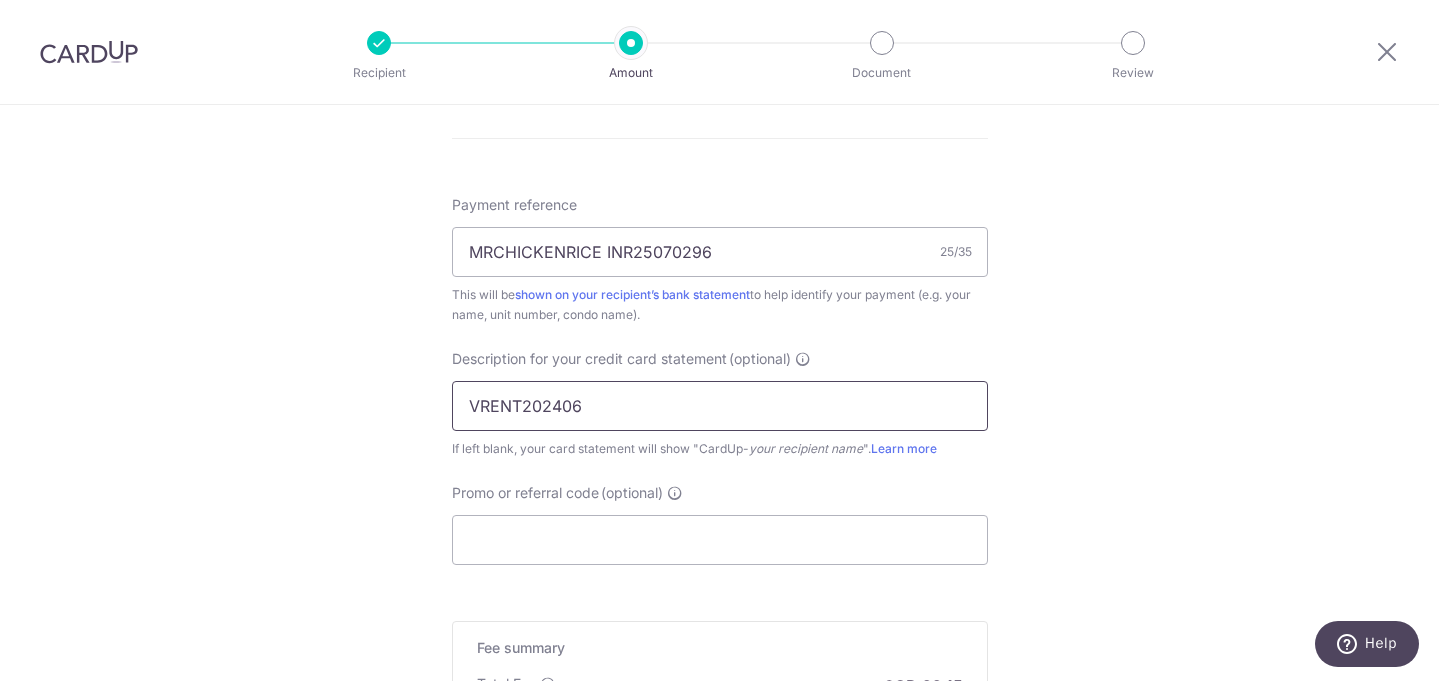 click on "VRENT202406" at bounding box center (720, 406) 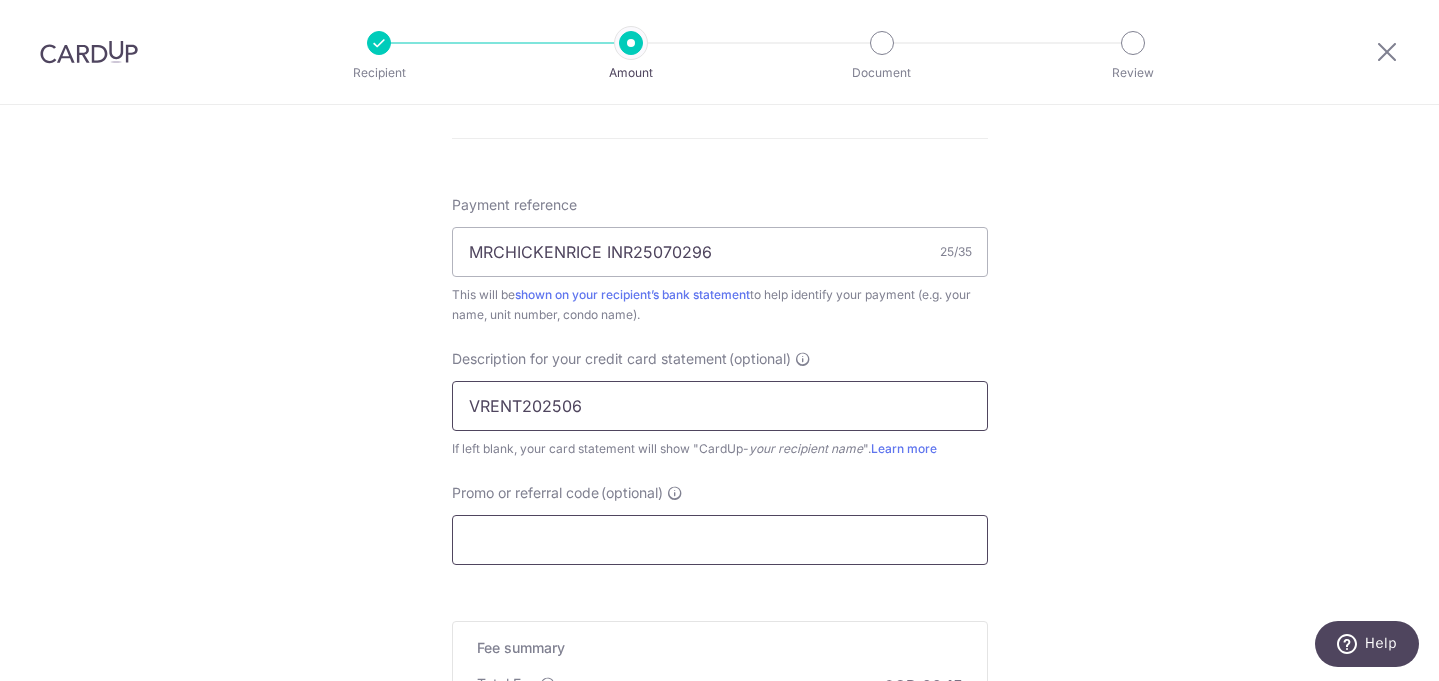 type on "VRENT202506" 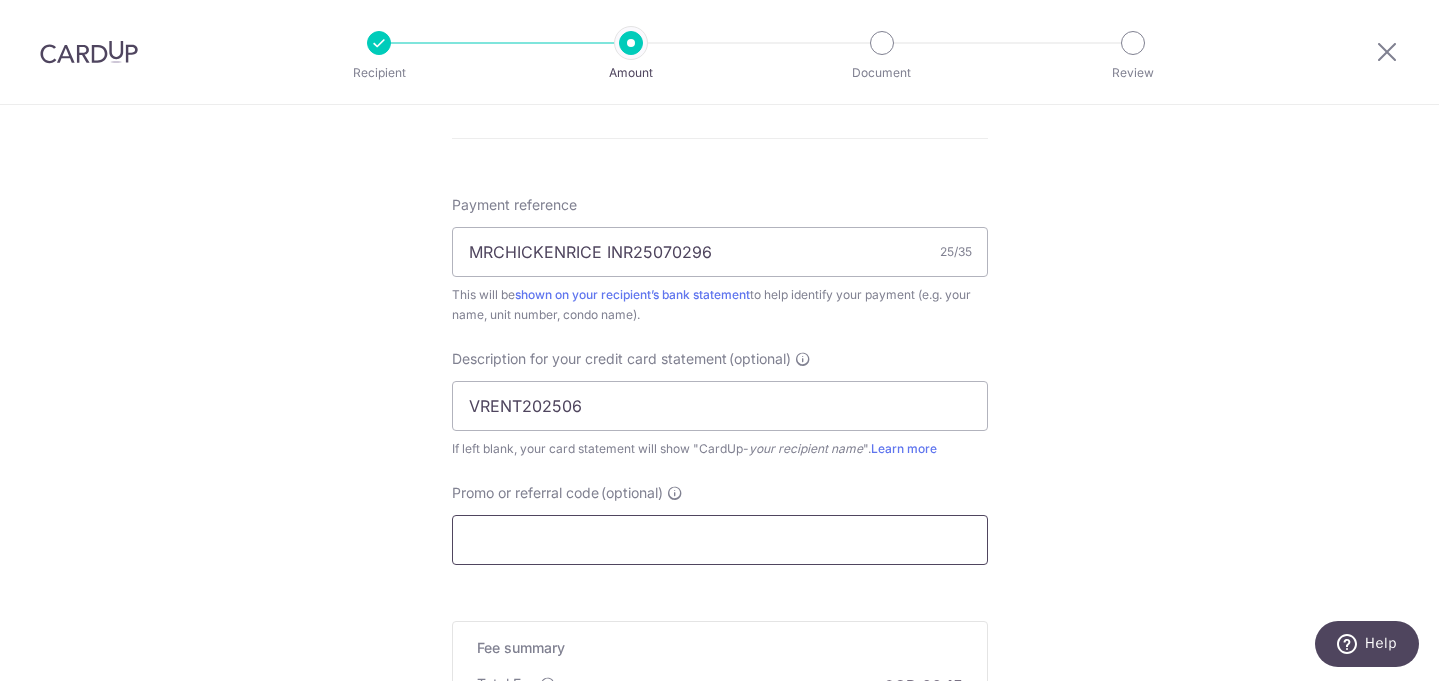click on "Promo or referral code
(optional)" at bounding box center (720, 540) 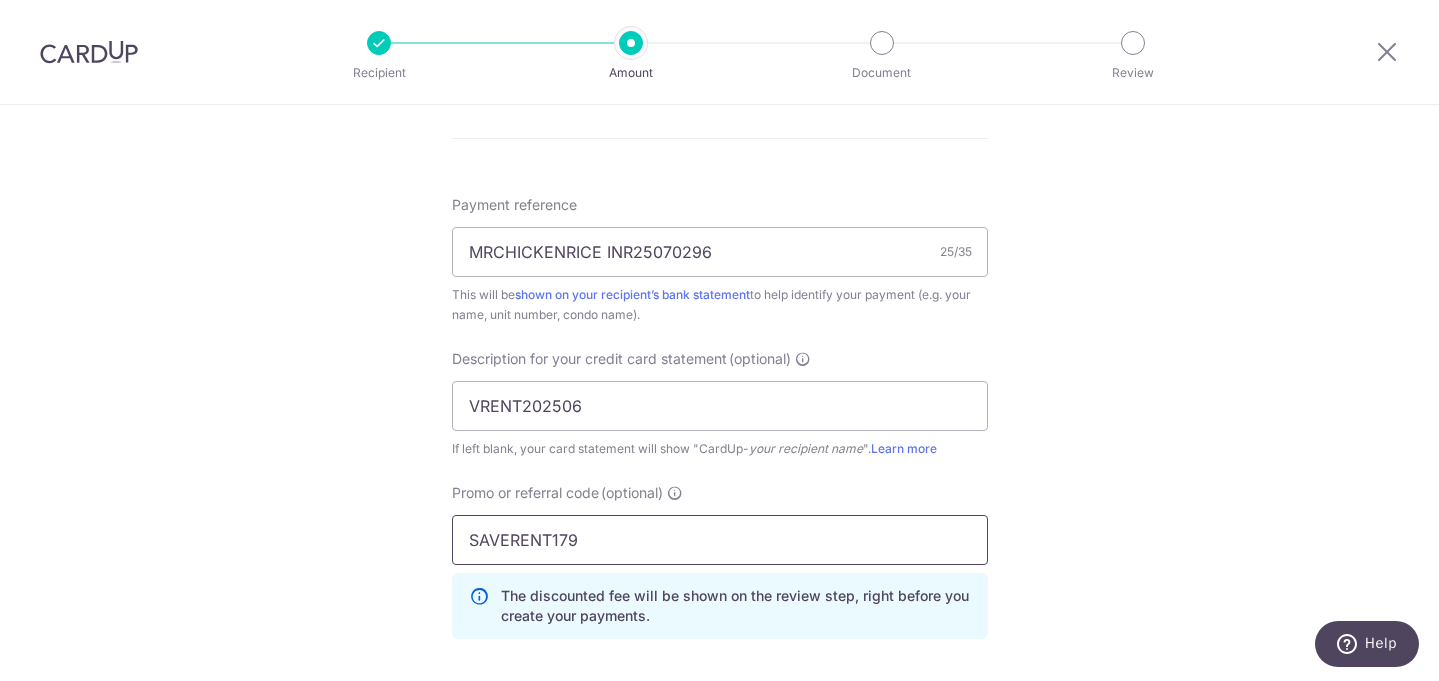 type on "SAVERENT179" 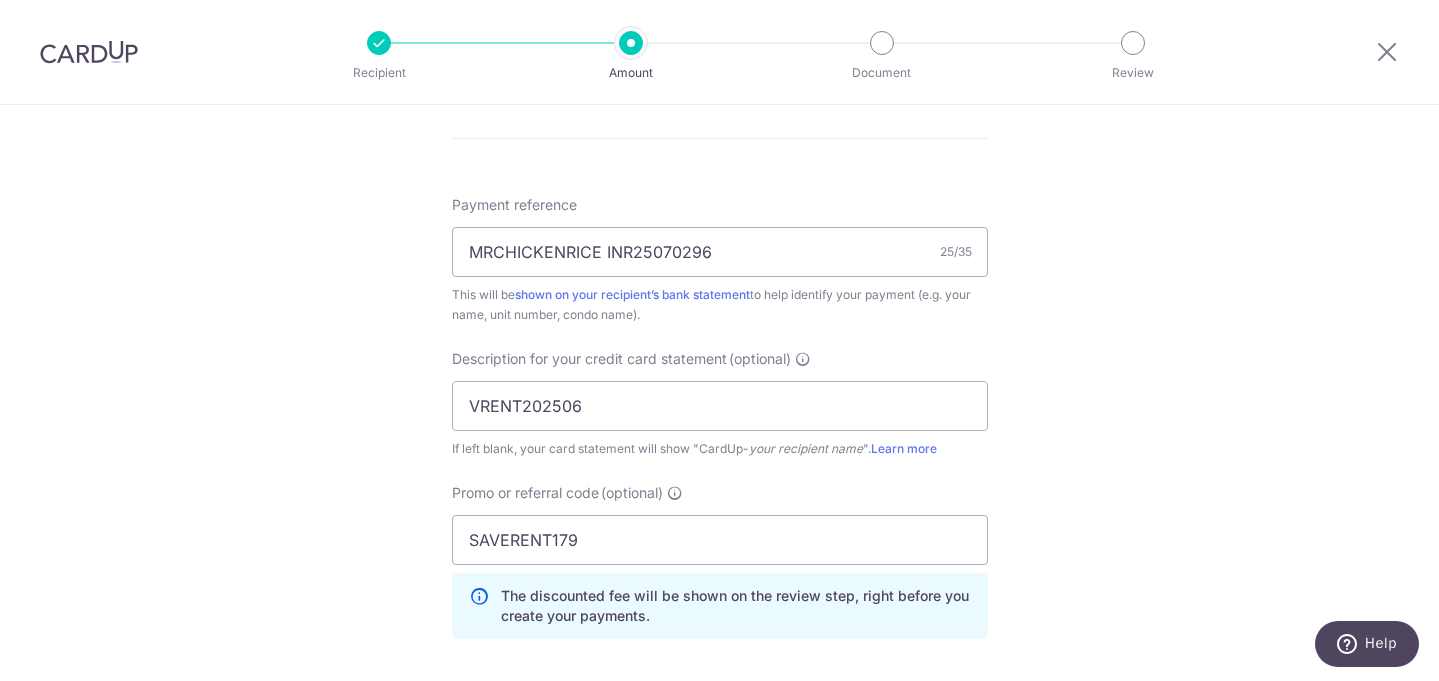 click on "Tell us more about your payment
Enter payment amount
SGD
[AMOUNT]
[AMOUNT]
GST
(optional)
SGD
Select Card
**** [LAST_FOUR]
Add credit card
Your Cards
**** [LAST_FOUR]
**** [LAST_FOUR]
Secure 256-bit SSL" at bounding box center [719, 11] 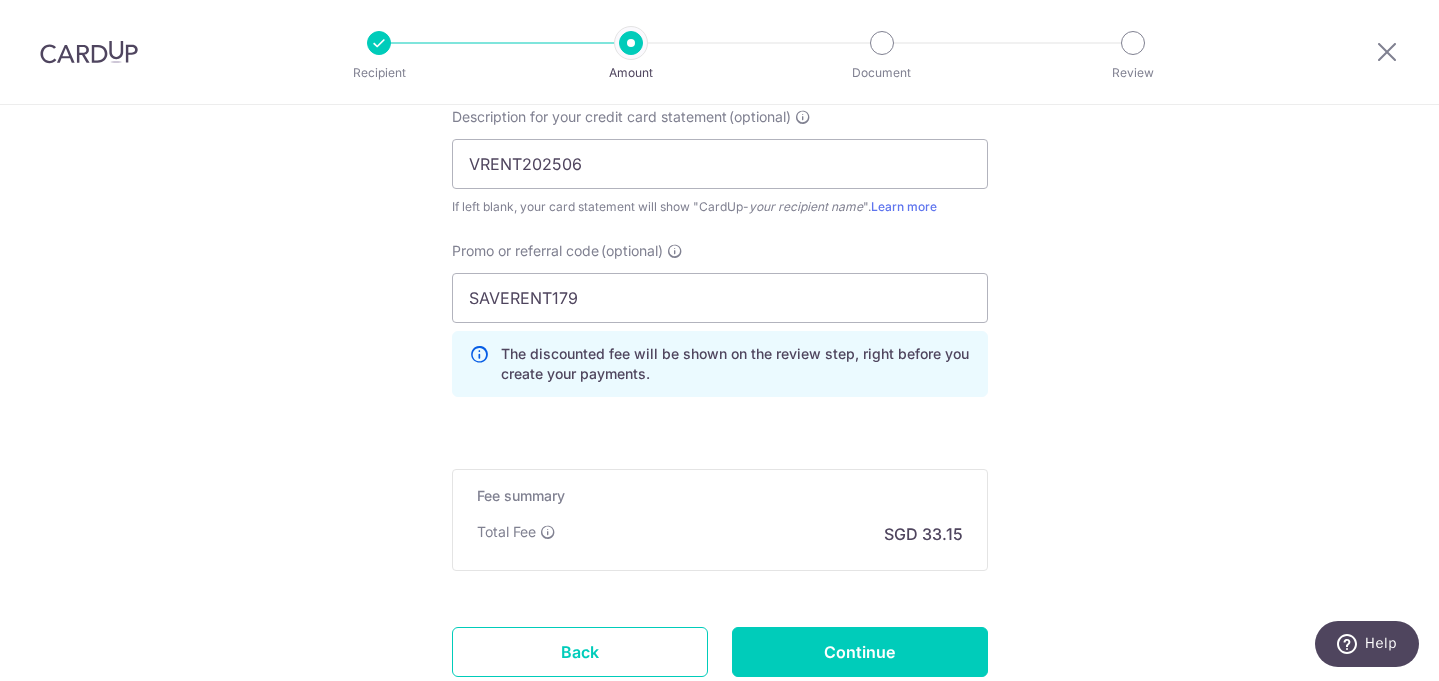scroll, scrollTop: 1453, scrollLeft: 0, axis: vertical 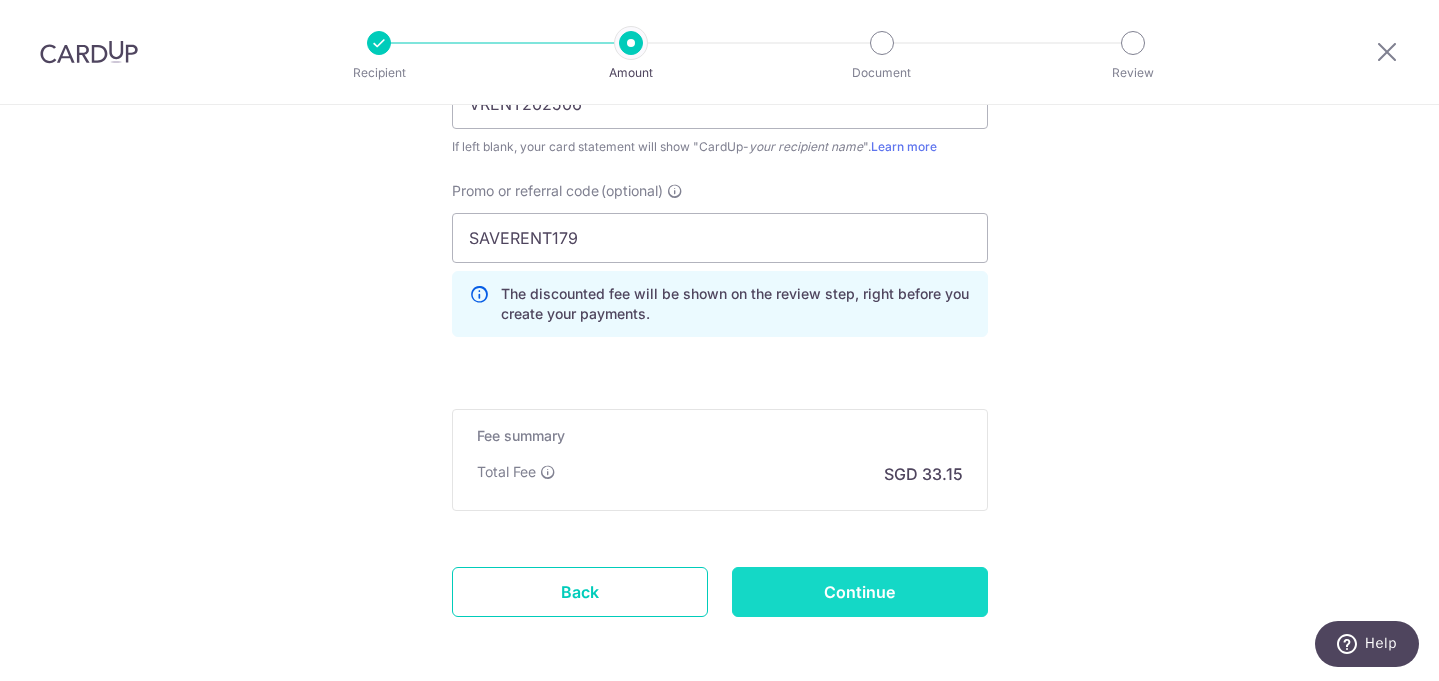 click on "Continue" at bounding box center [860, 592] 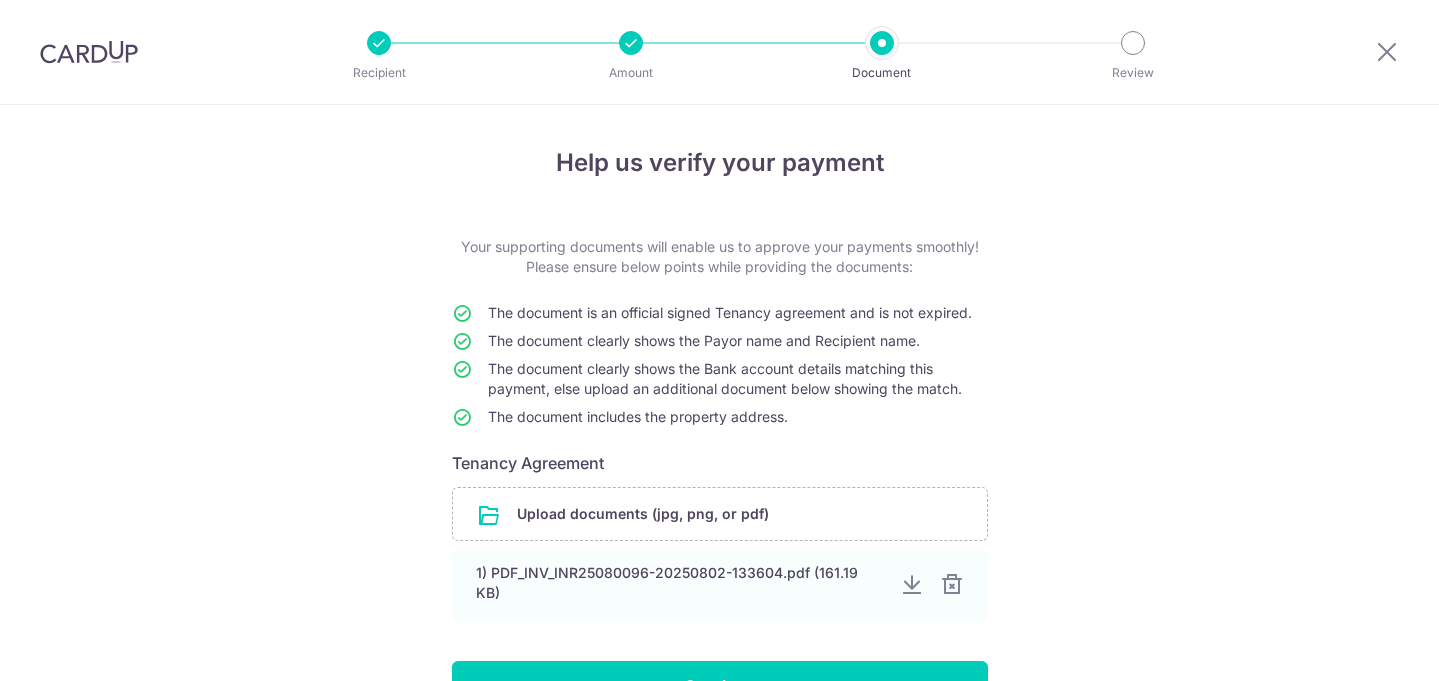 scroll, scrollTop: 0, scrollLeft: 0, axis: both 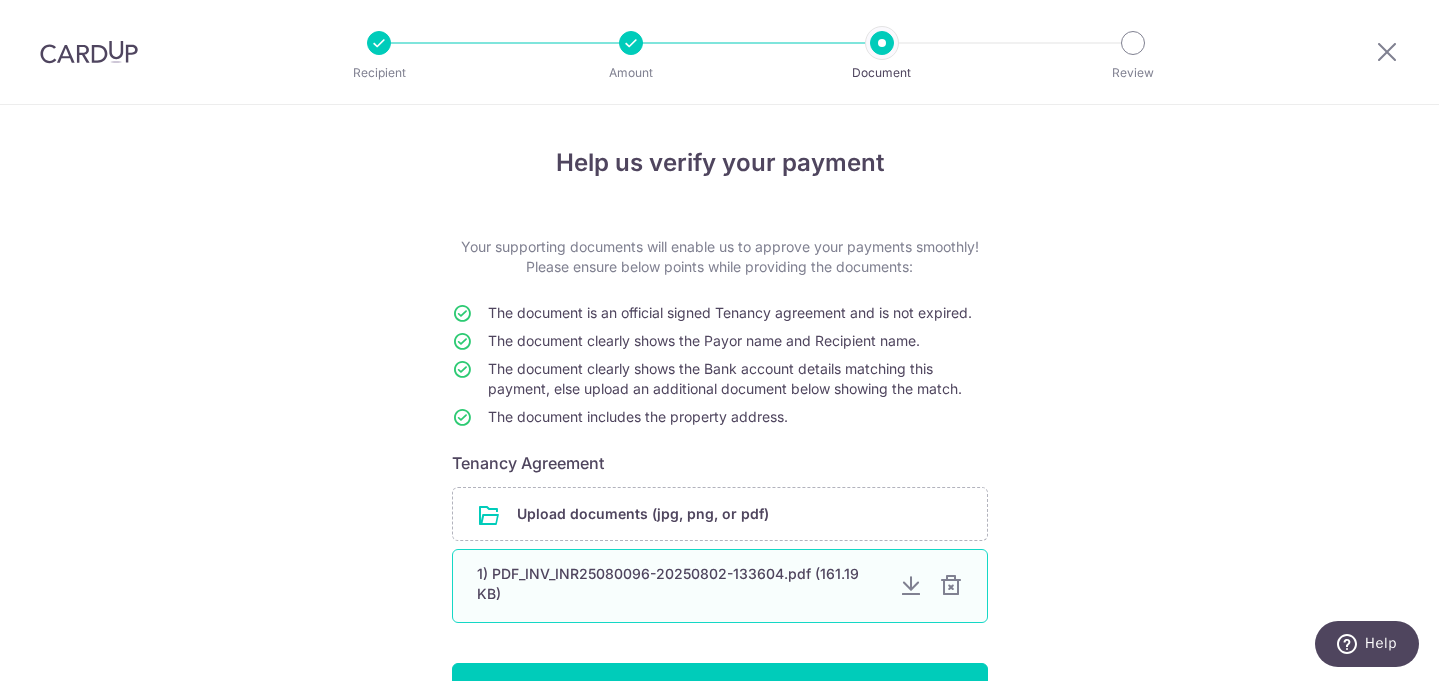 click at bounding box center (951, 586) 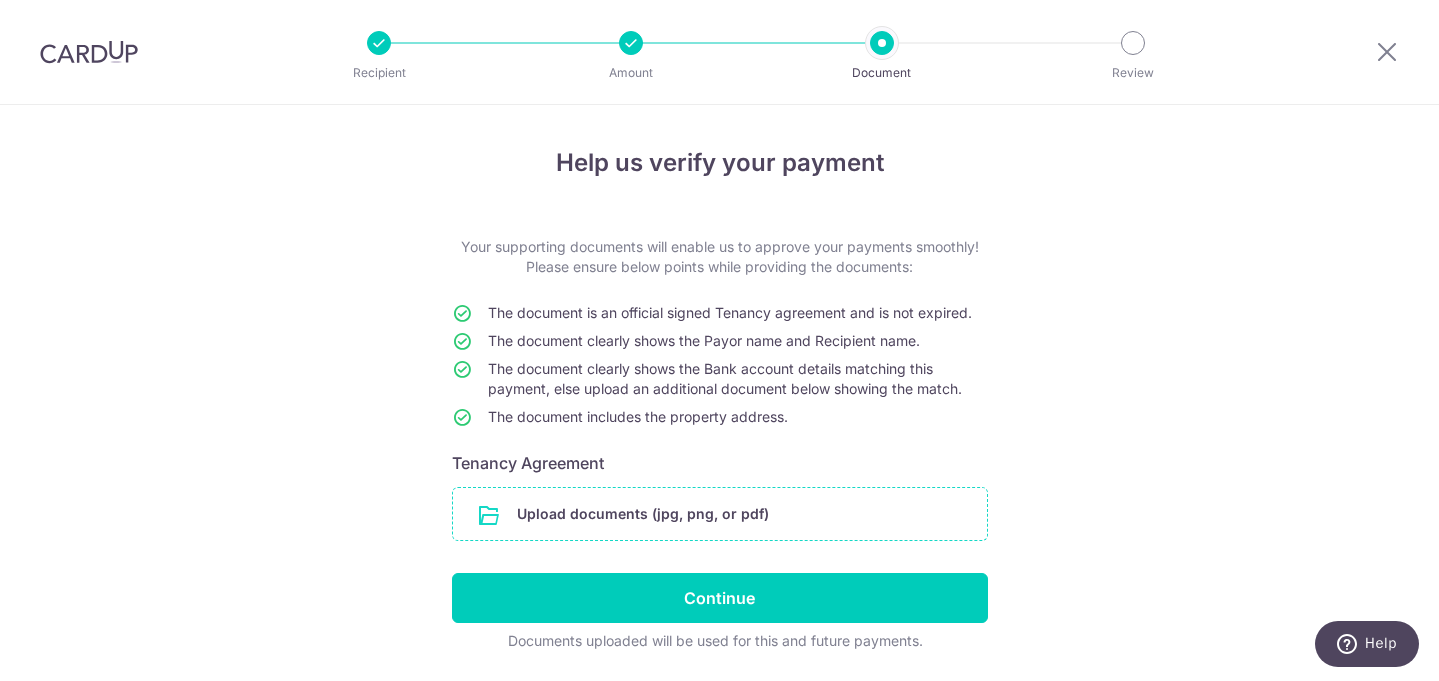 click at bounding box center (720, 514) 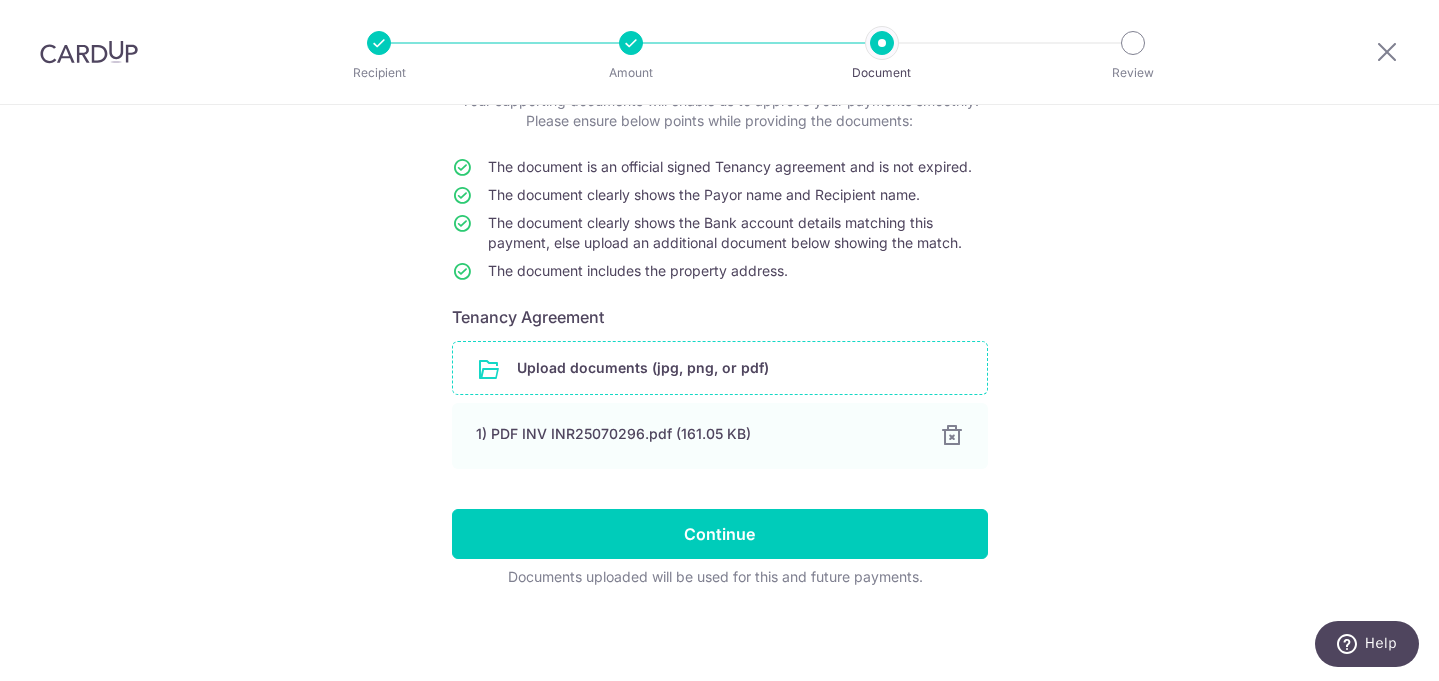 scroll, scrollTop: 0, scrollLeft: 0, axis: both 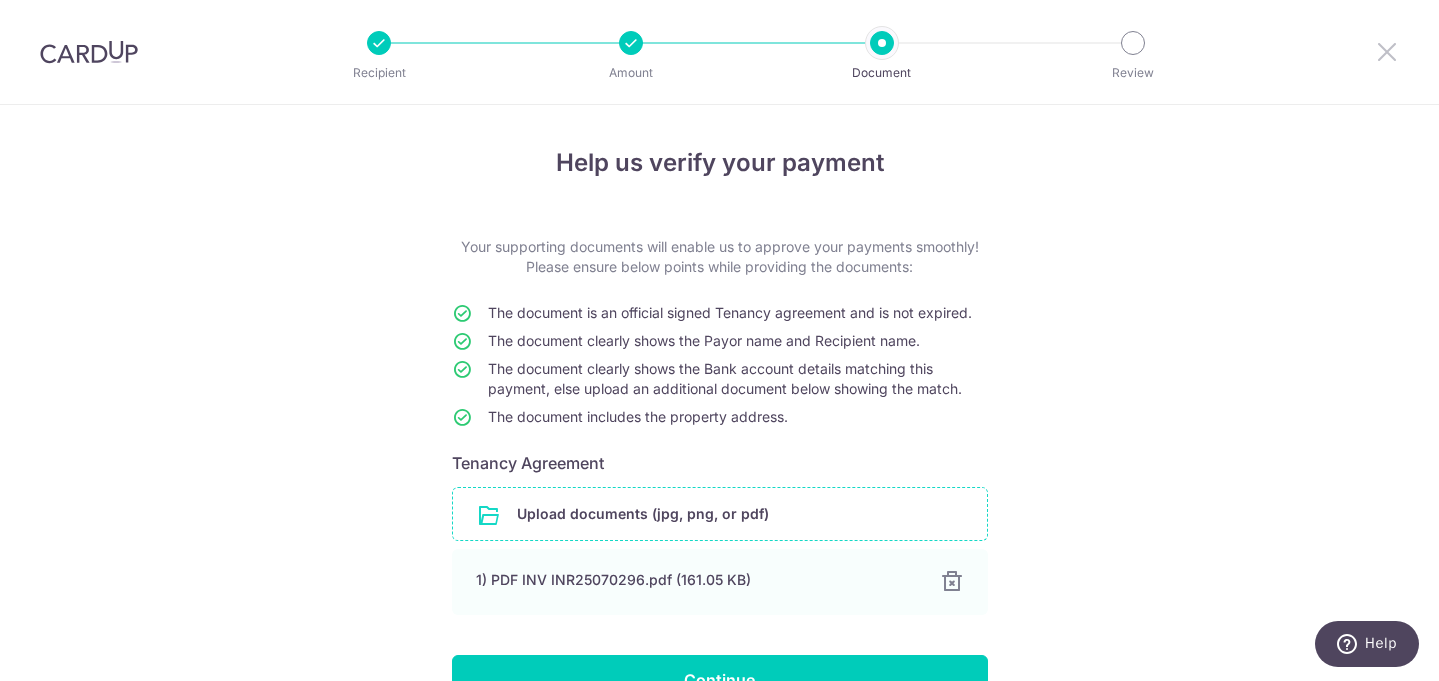 click at bounding box center [1387, 51] 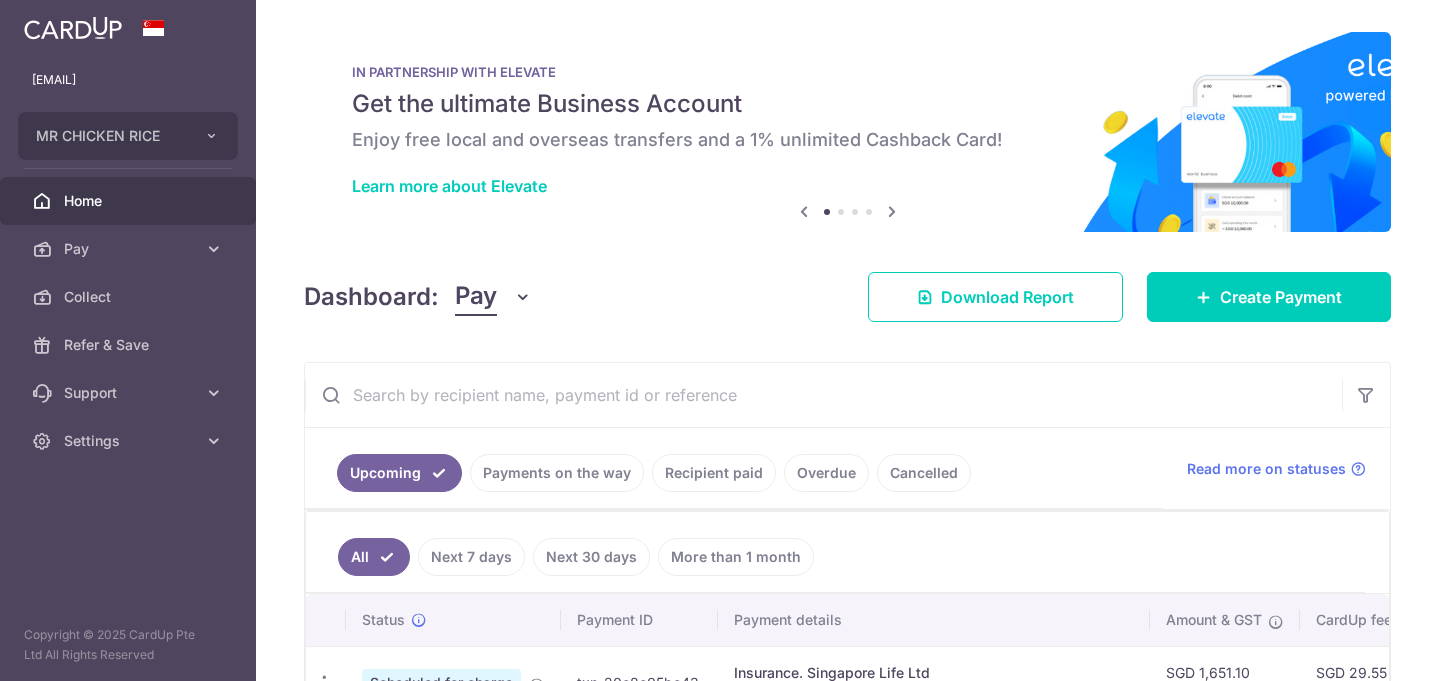 scroll, scrollTop: 0, scrollLeft: 0, axis: both 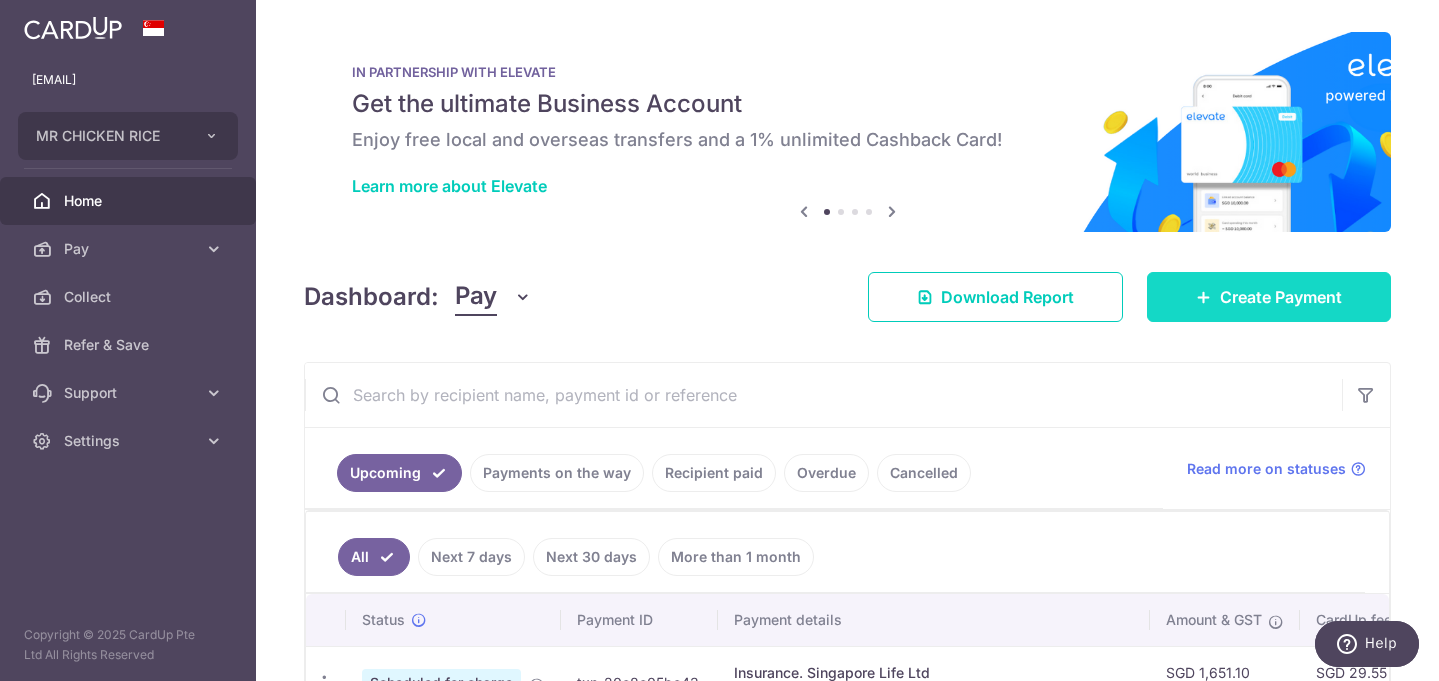 click on "Create Payment" at bounding box center (1281, 297) 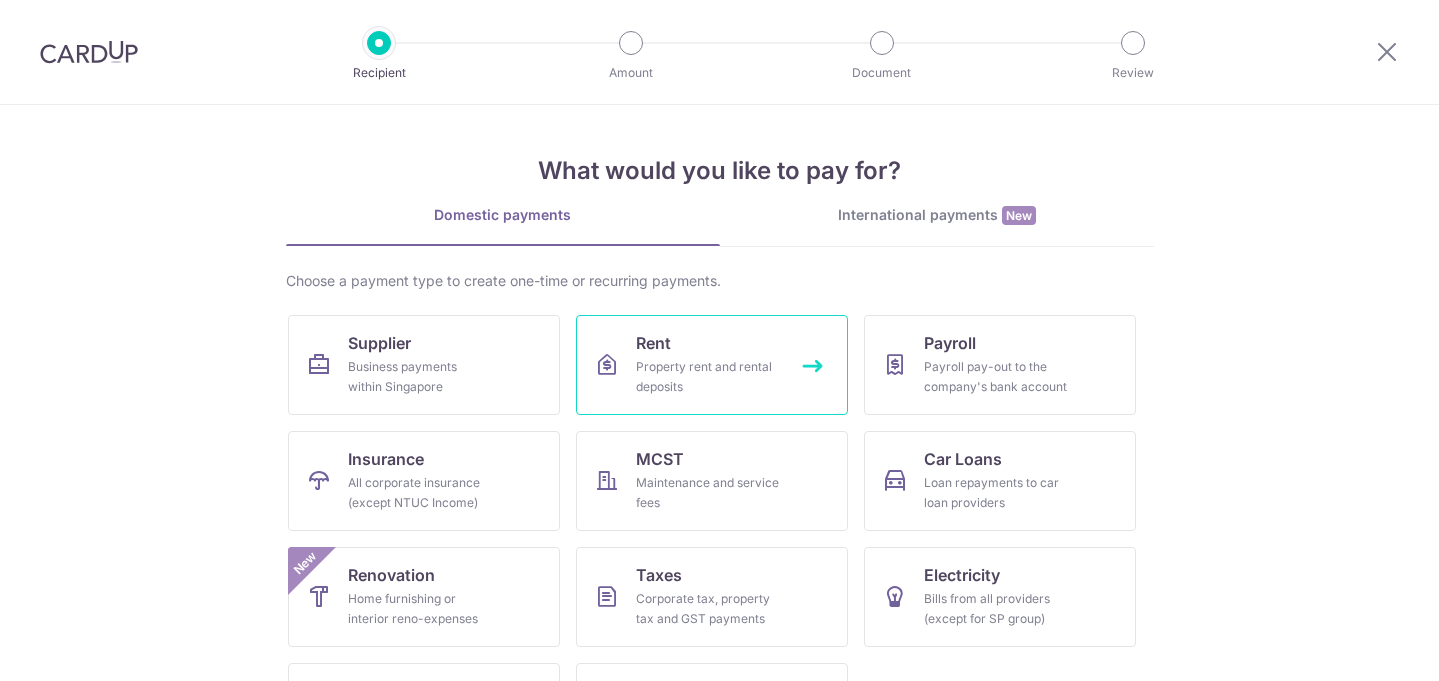 scroll, scrollTop: 0, scrollLeft: 0, axis: both 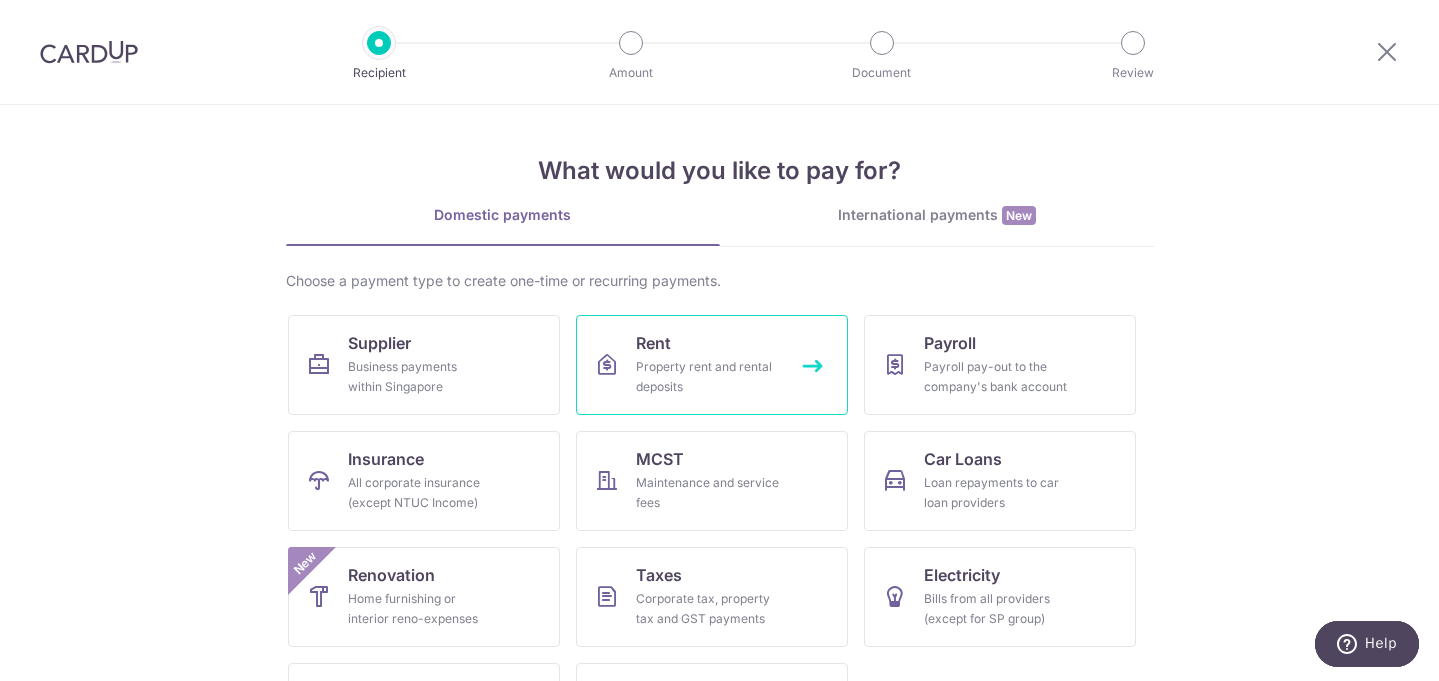 click on "Rent Property rent and rental deposits" at bounding box center (712, 365) 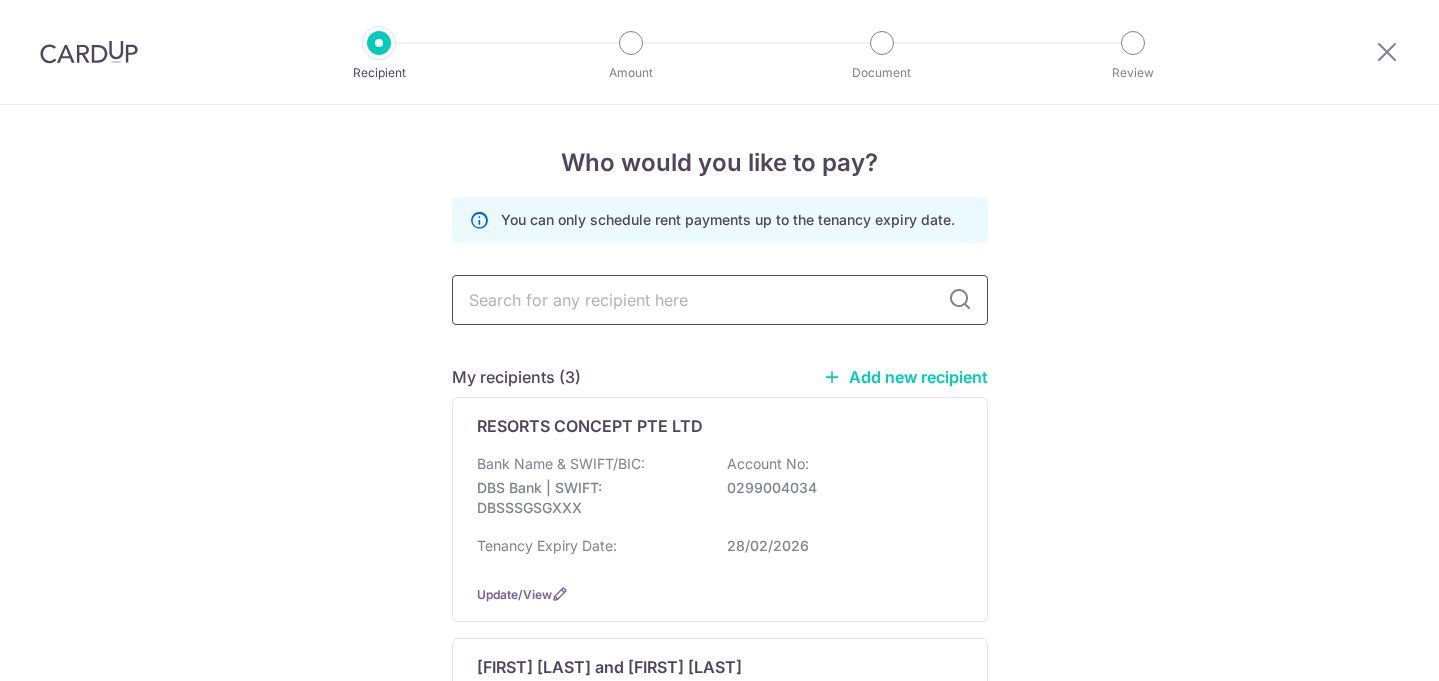 scroll, scrollTop: 0, scrollLeft: 0, axis: both 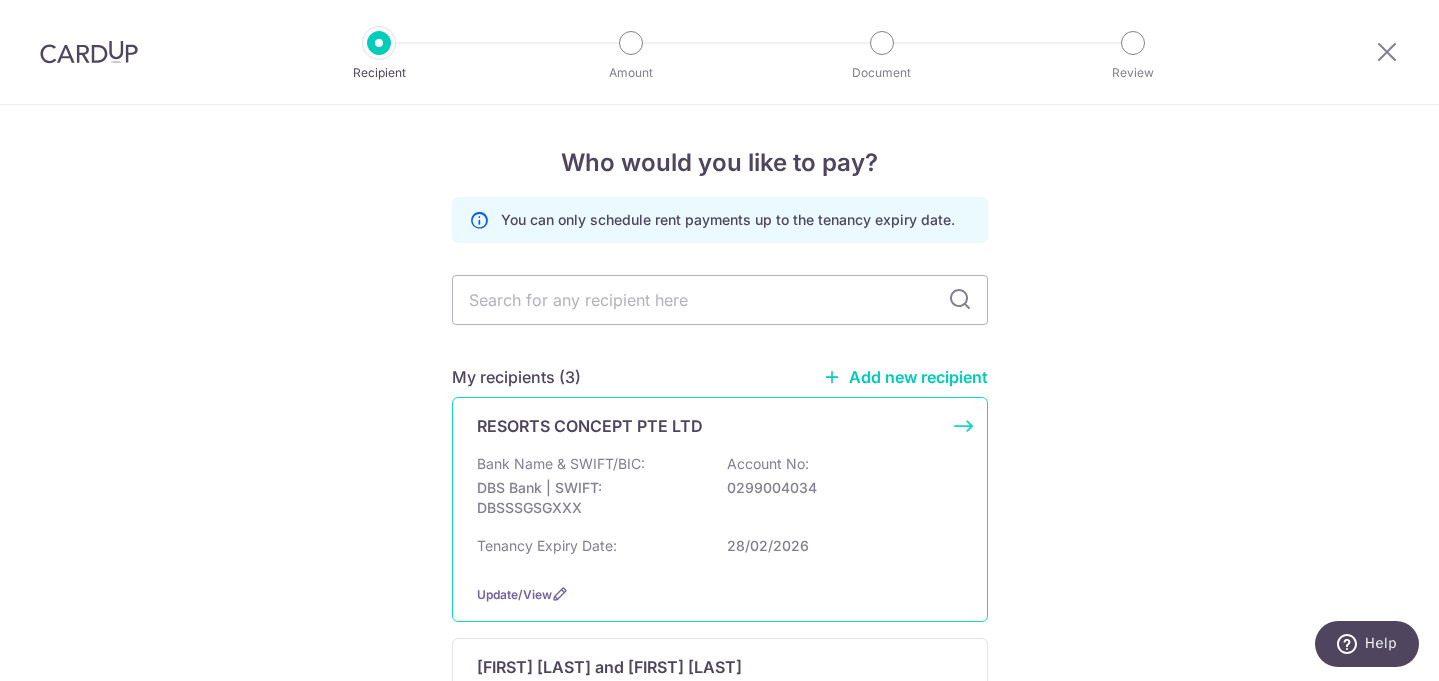 click on "Bank Name & SWIFT/BIC:" at bounding box center [561, 464] 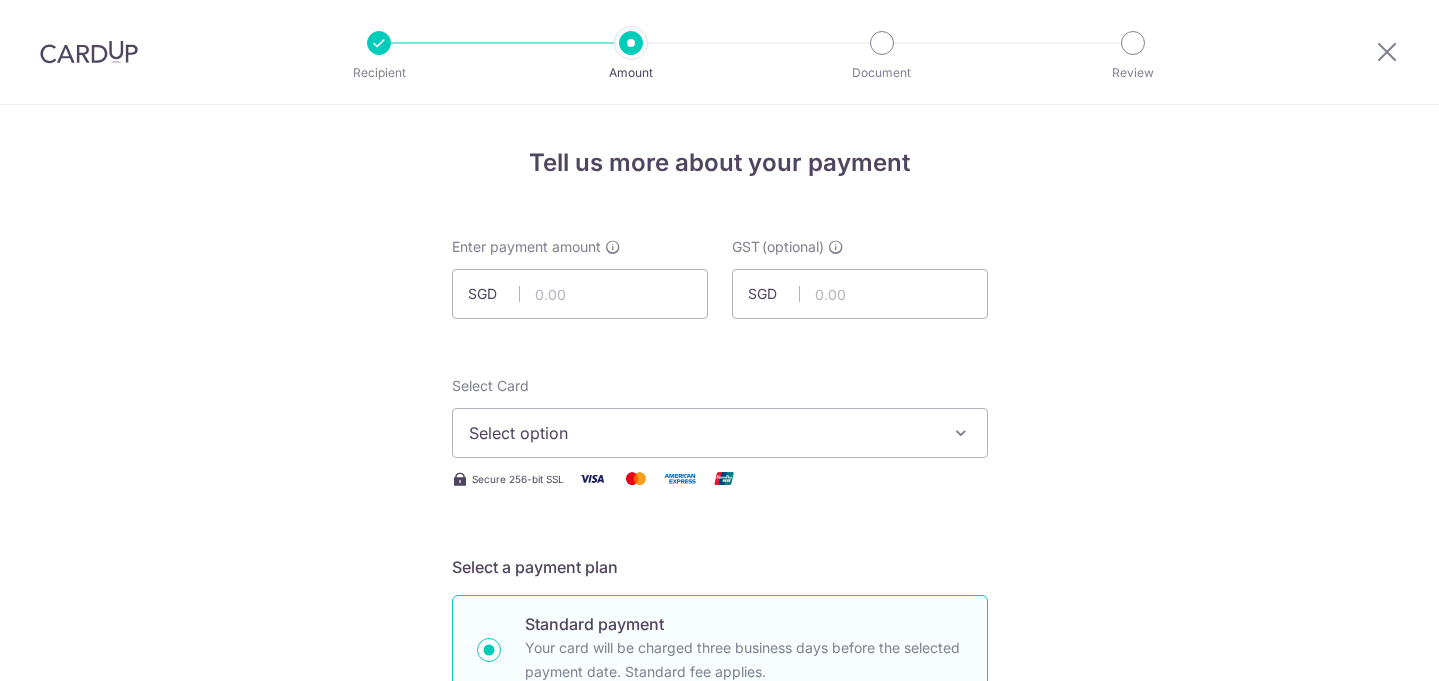 scroll, scrollTop: 0, scrollLeft: 0, axis: both 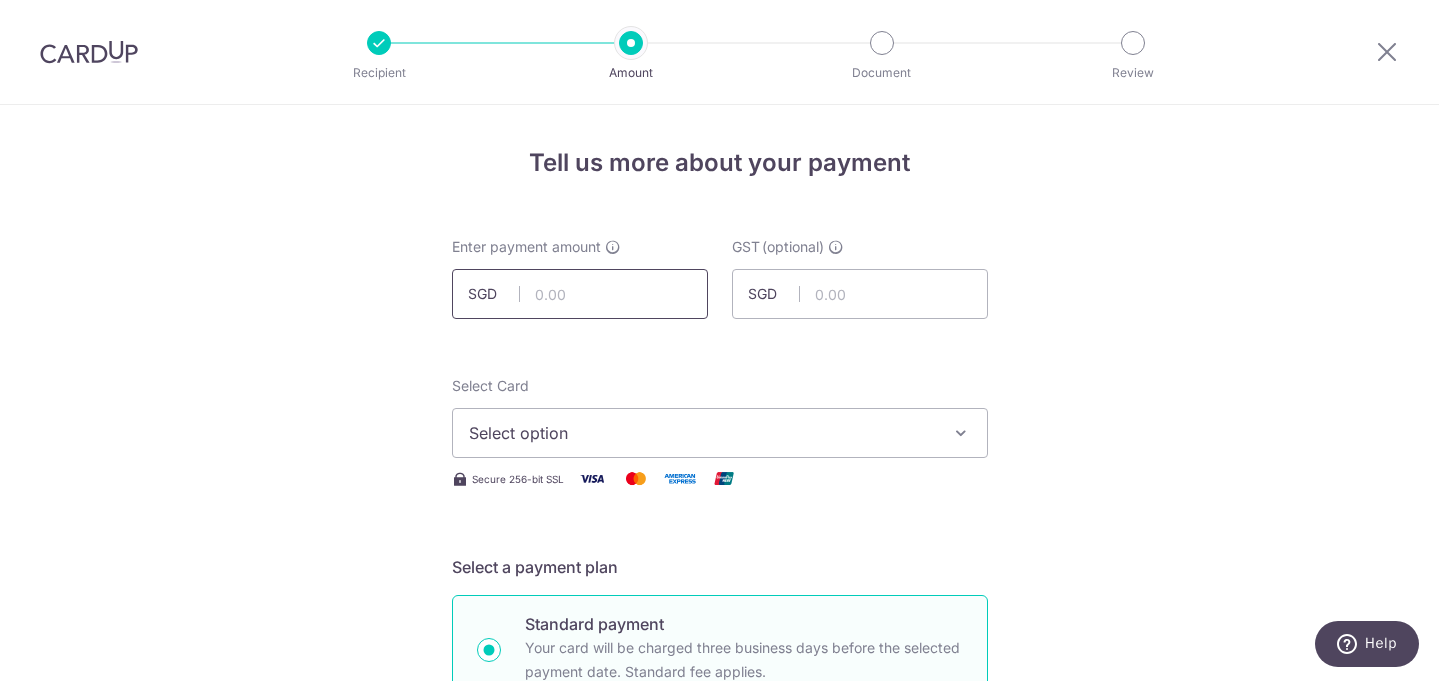 click at bounding box center (580, 294) 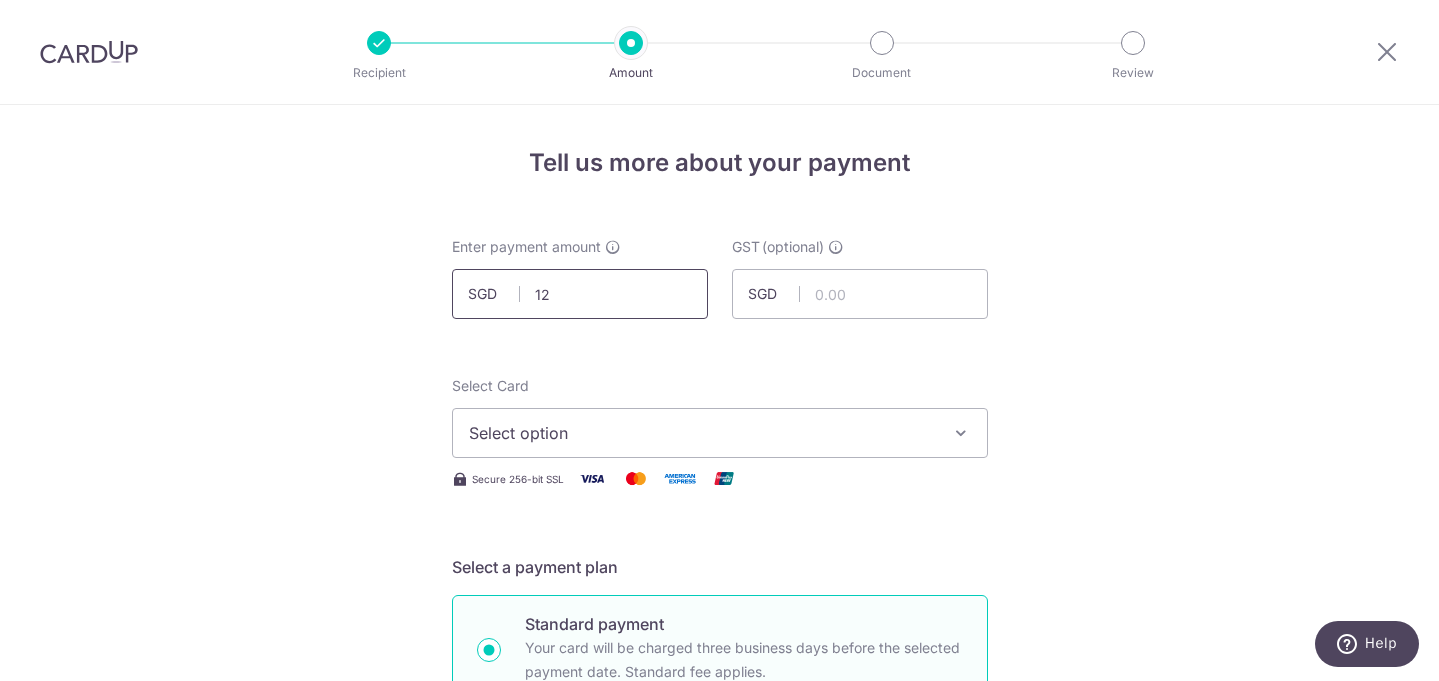 type on "1" 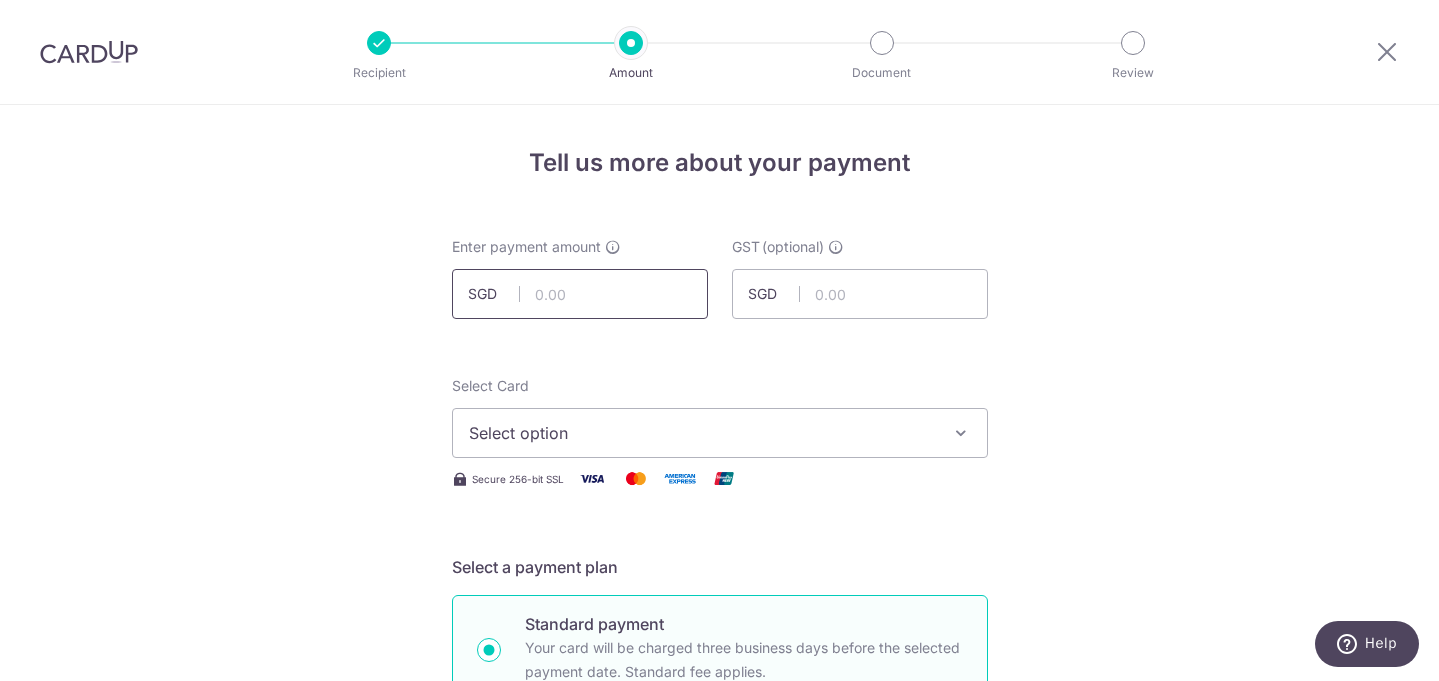 paste on "INR2507029" 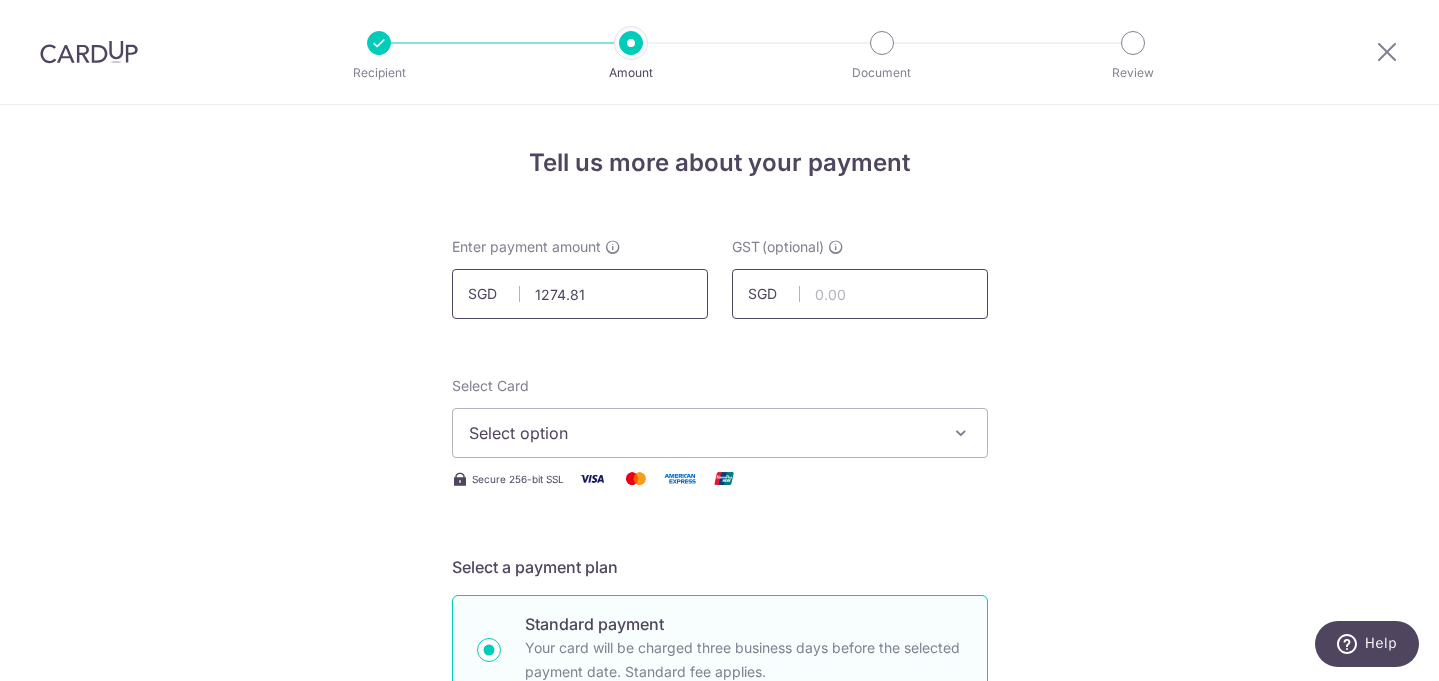 type on "1,274.81" 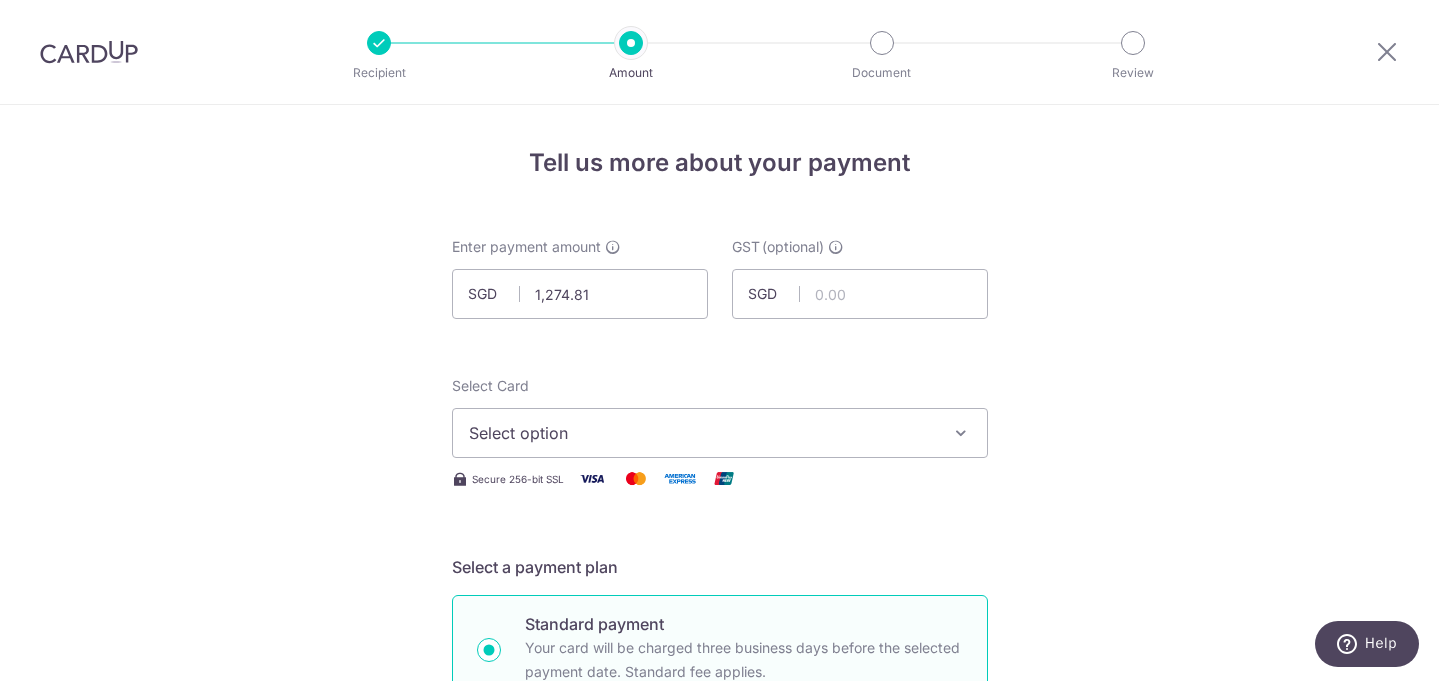 click on "Select option" at bounding box center [702, 433] 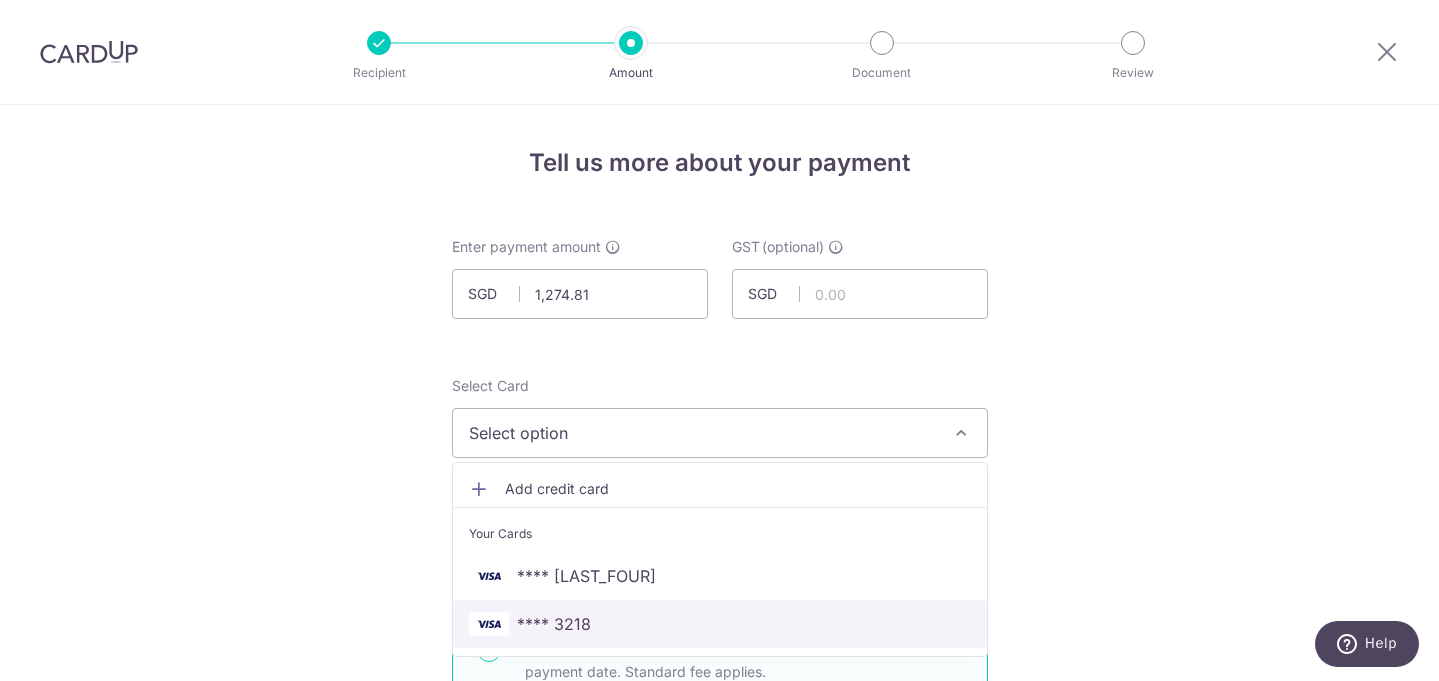 click on "**** 3218" at bounding box center [720, 624] 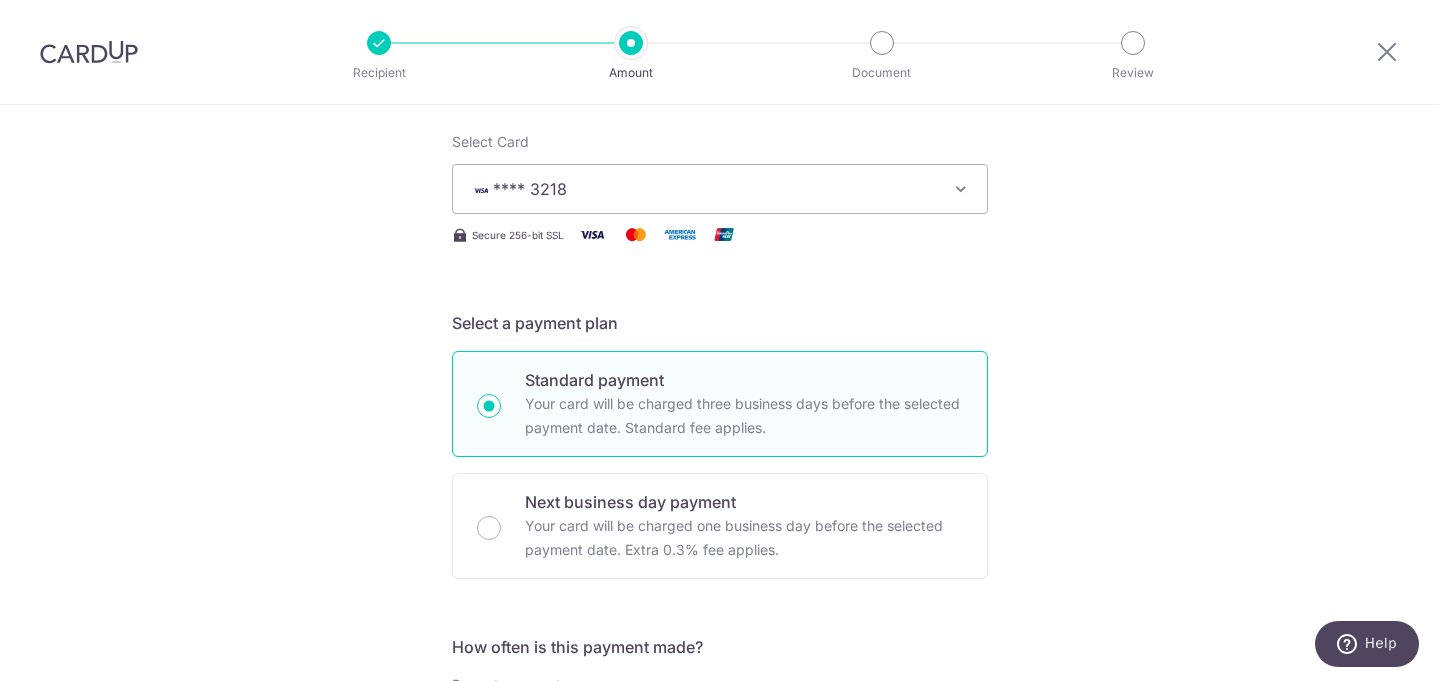 scroll, scrollTop: 298, scrollLeft: 0, axis: vertical 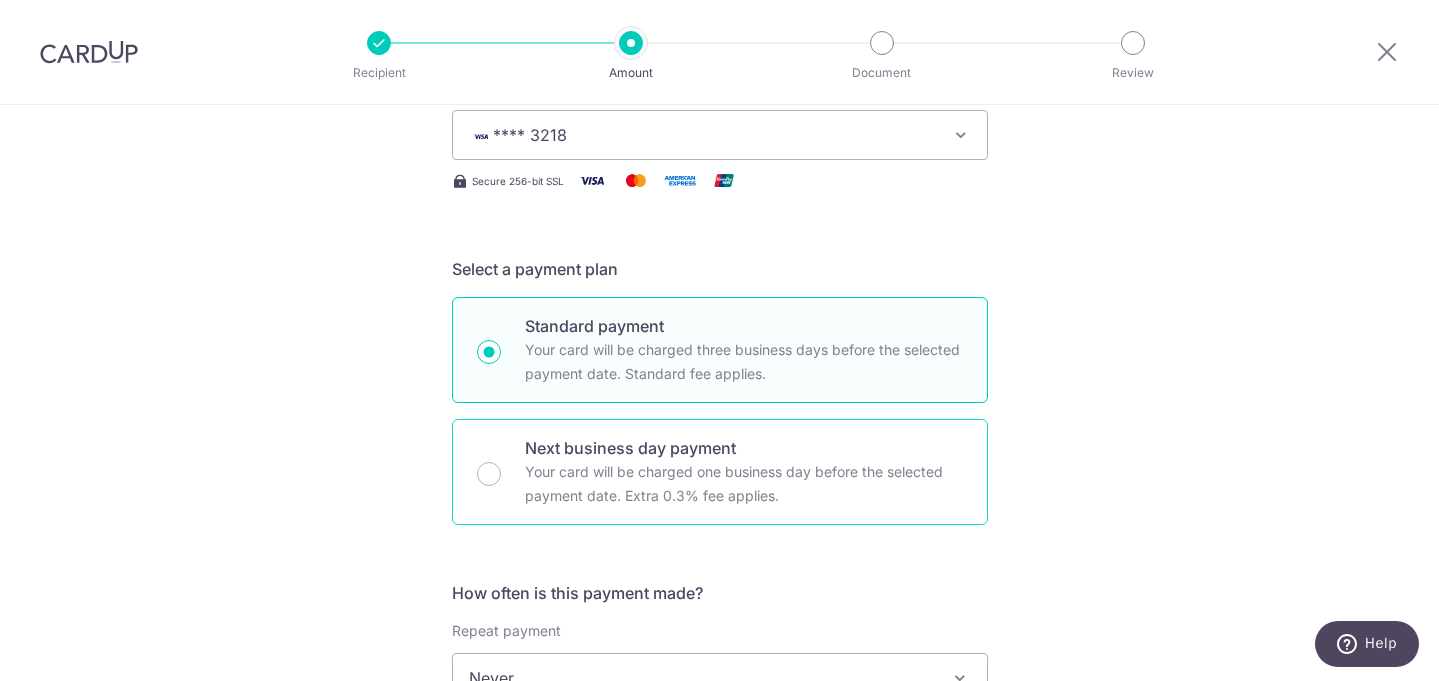 click on "Next business day payment
Your card will be charged one business day before the selected payment date. Extra 0.3% fee applies." at bounding box center (720, 472) 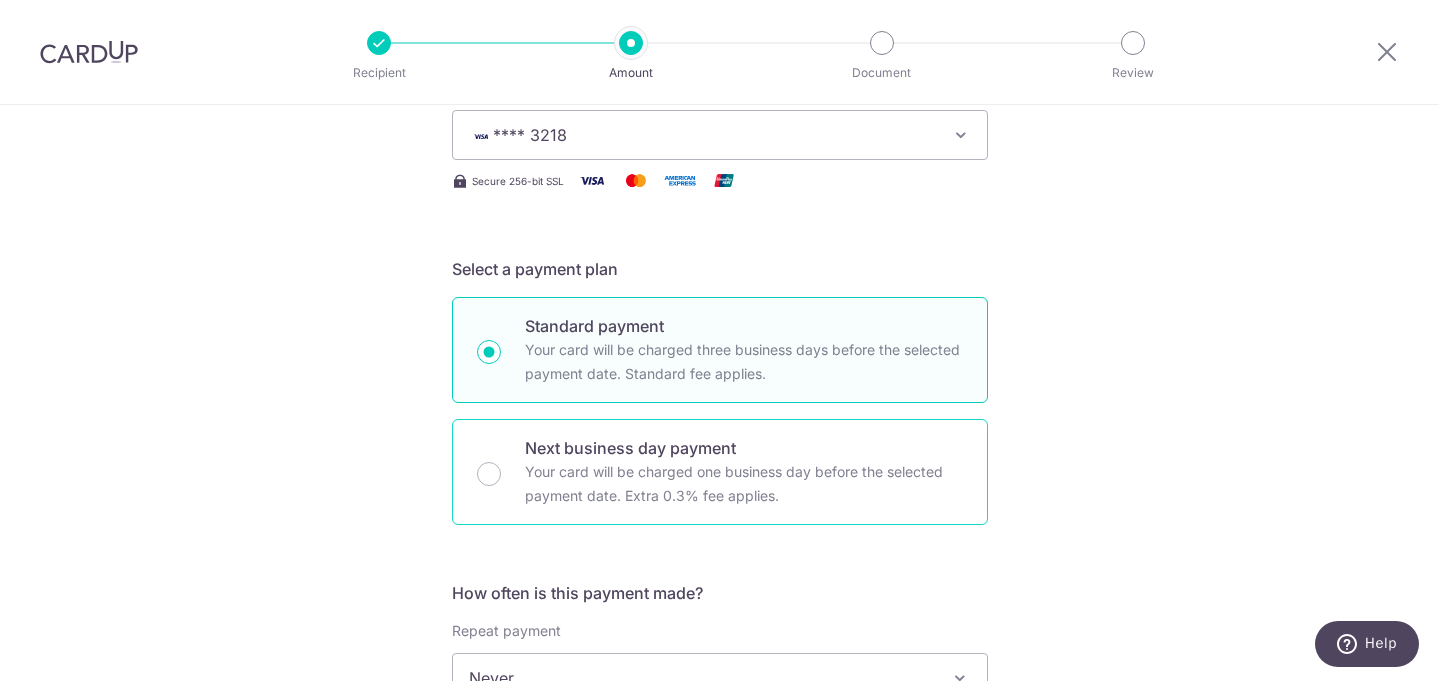 radio on "false" 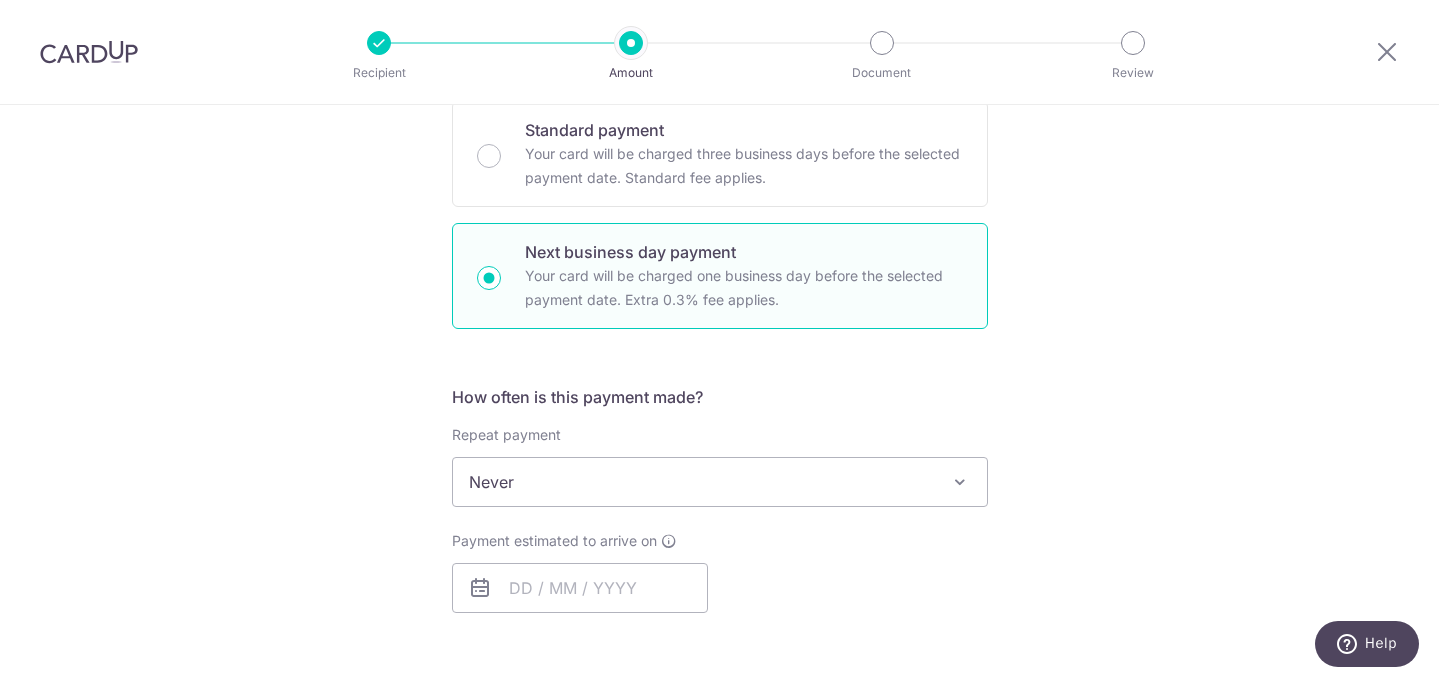 scroll, scrollTop: 547, scrollLeft: 0, axis: vertical 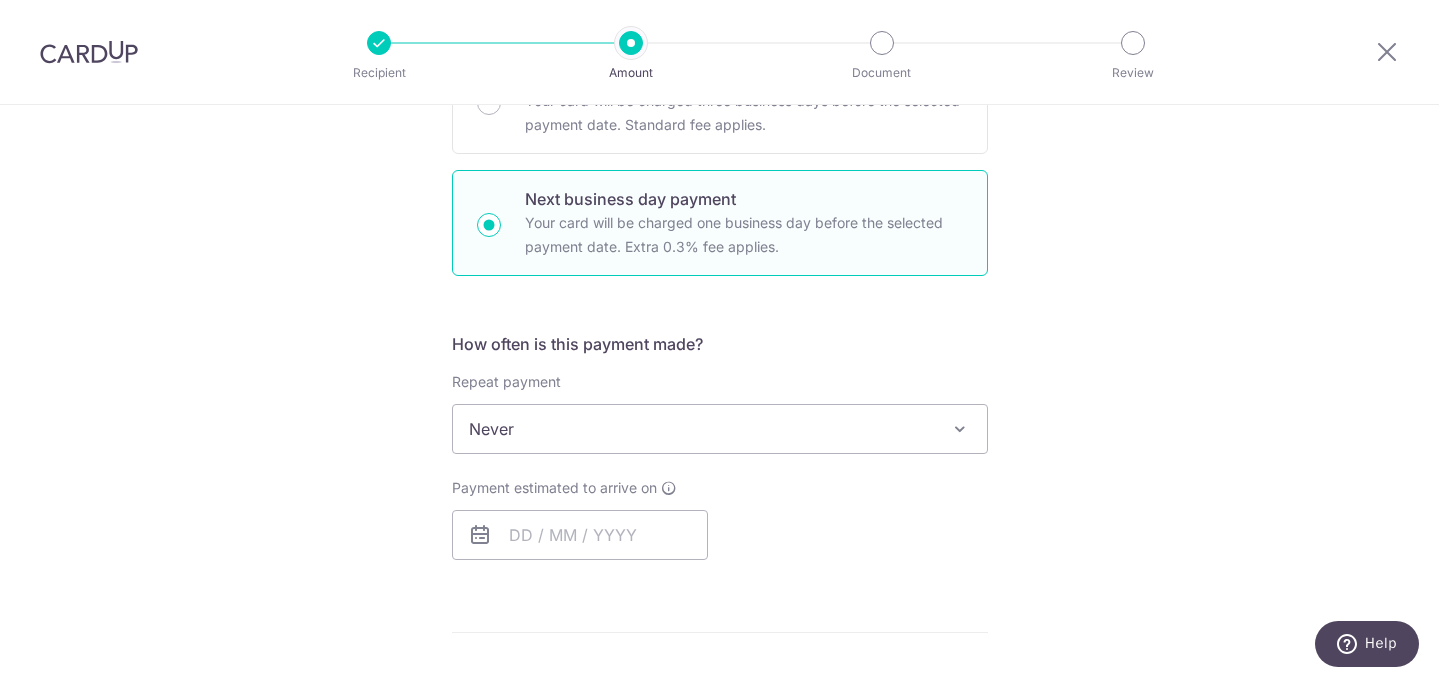 click on "Never" at bounding box center (720, 429) 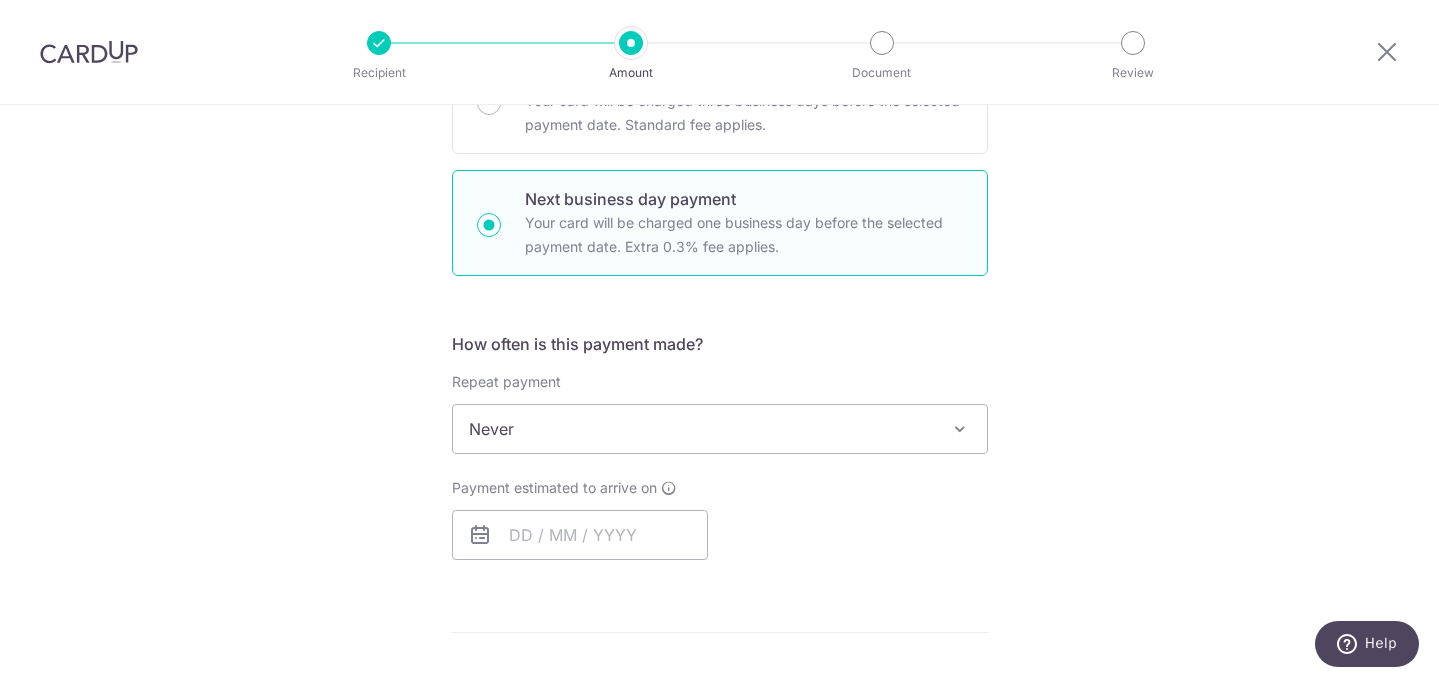 click on "Tell us more about your payment
Enter payment amount
SGD
1,274.81
1274.81
GST
(optional)
SGD
Select Card
**** 3218
Add credit card
Your Cards
**** 2168
**** 3218
Secure 256-bit SSL" at bounding box center [719, 515] 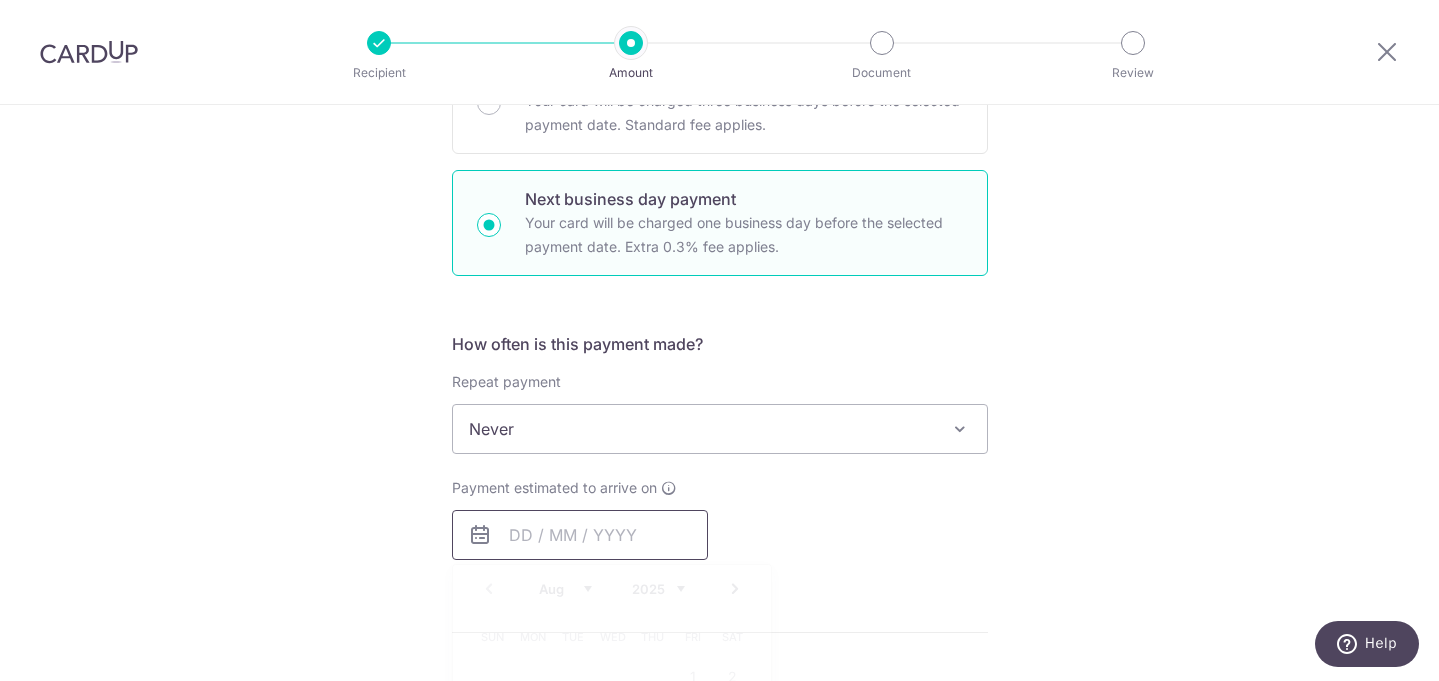 click at bounding box center [580, 535] 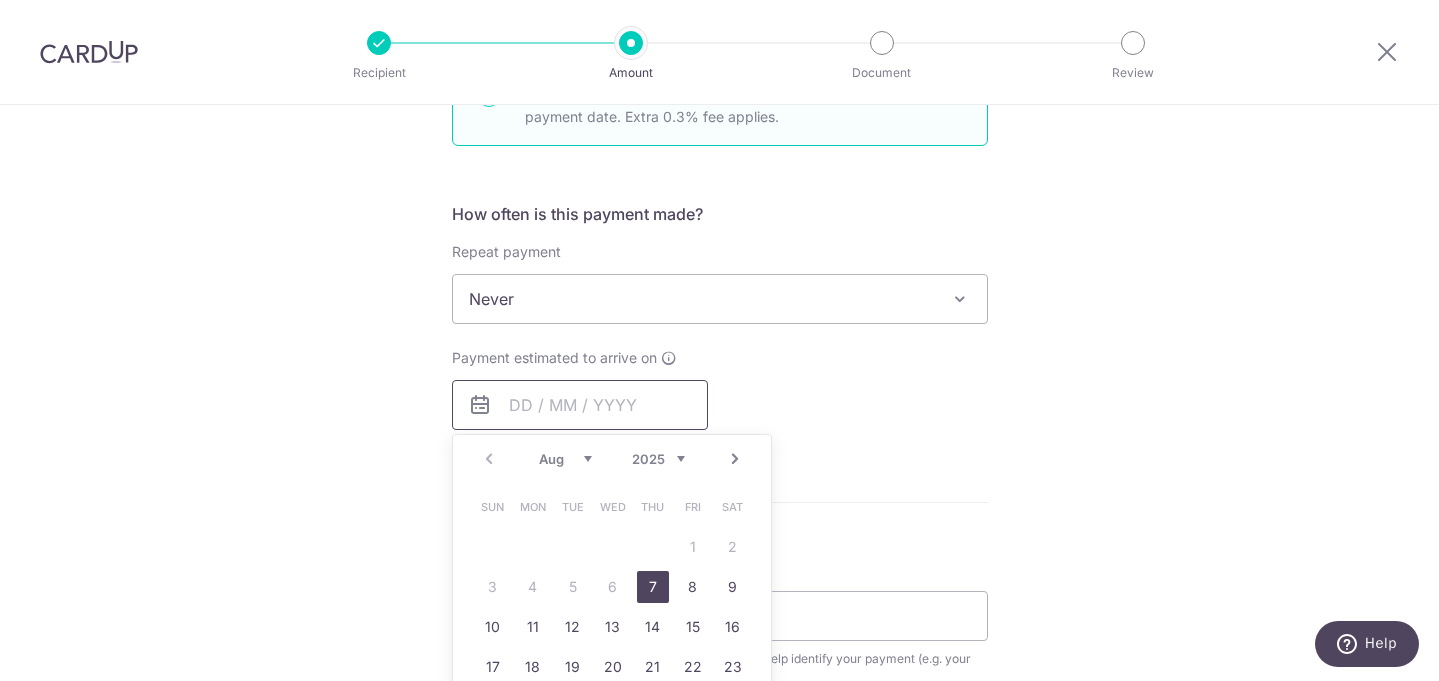 scroll, scrollTop: 682, scrollLeft: 0, axis: vertical 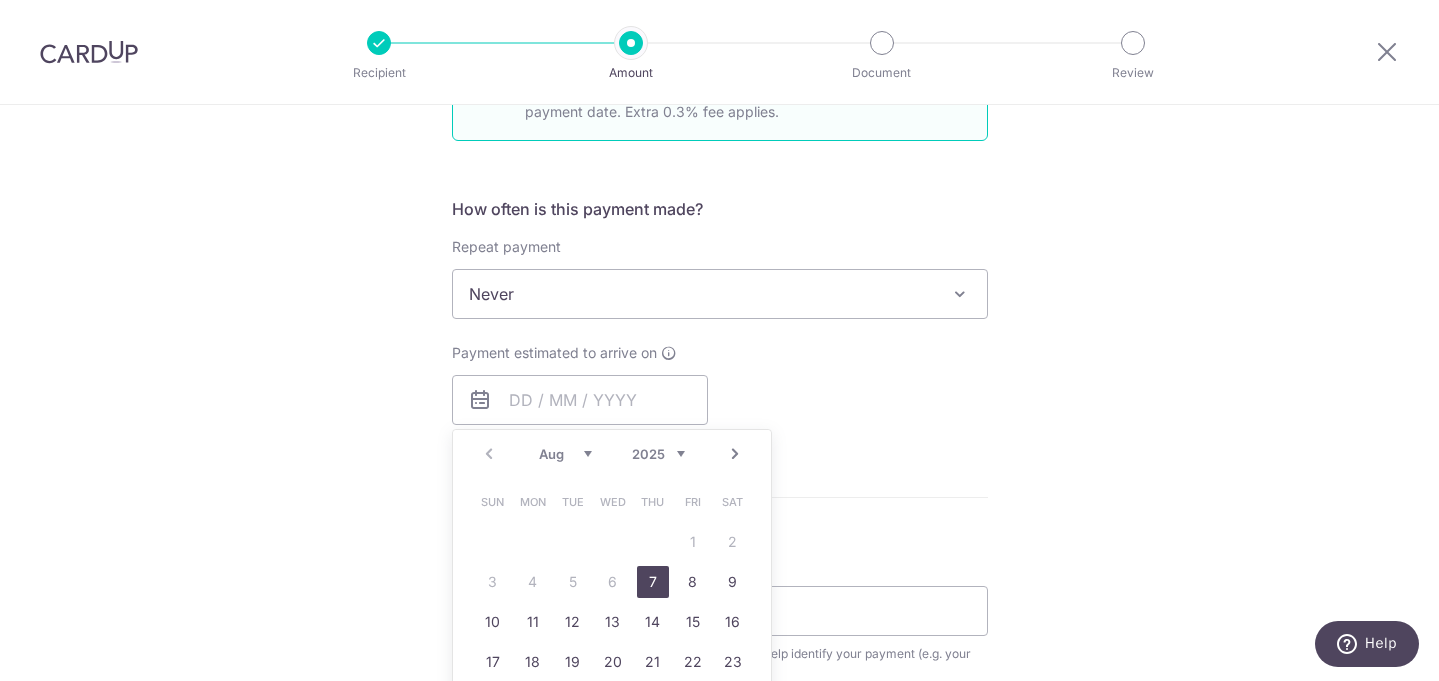 click on "7" at bounding box center [653, 582] 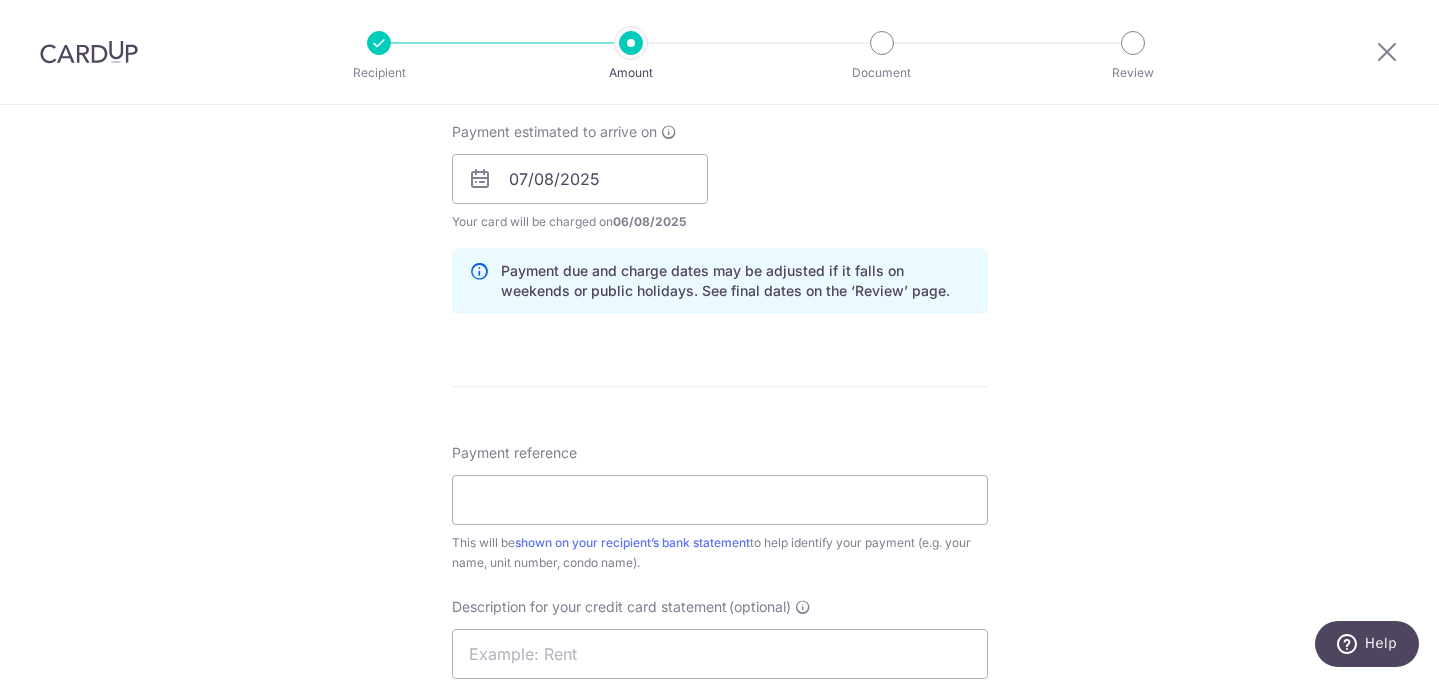 scroll, scrollTop: 951, scrollLeft: 0, axis: vertical 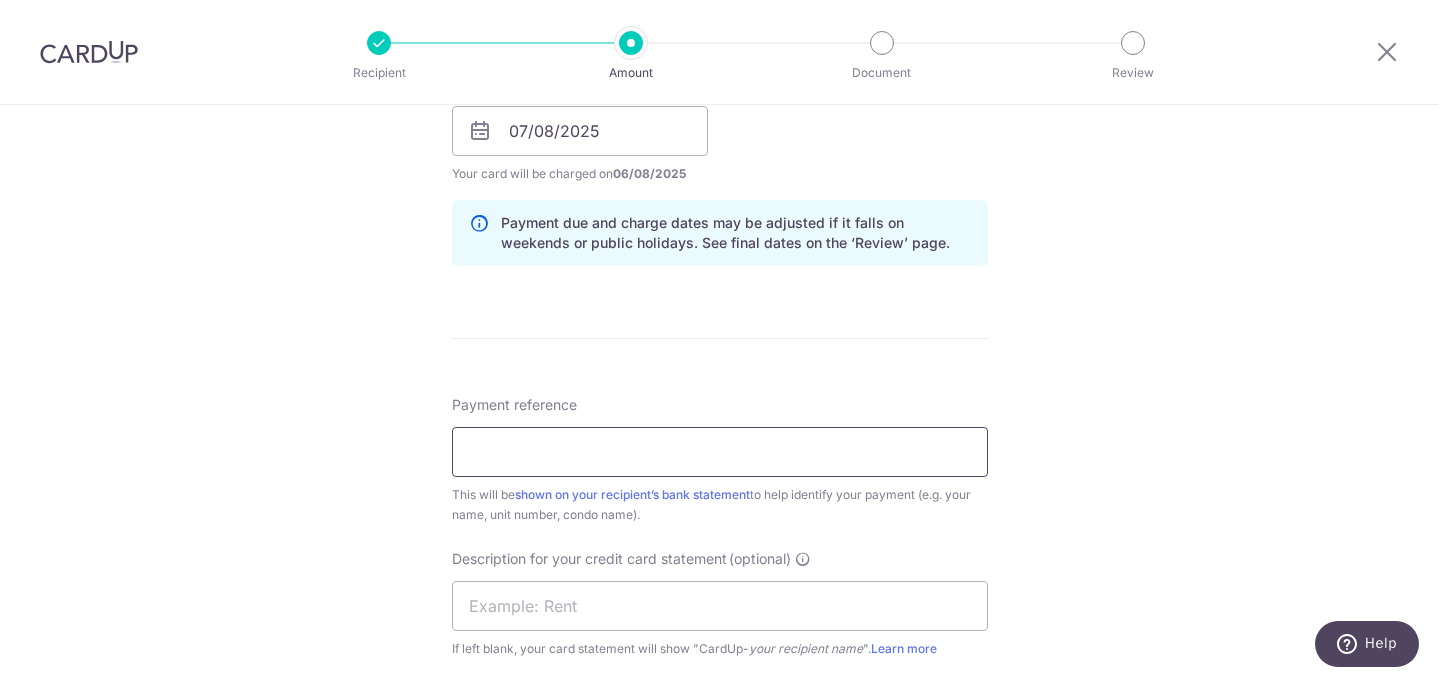 click on "Payment reference" at bounding box center [720, 452] 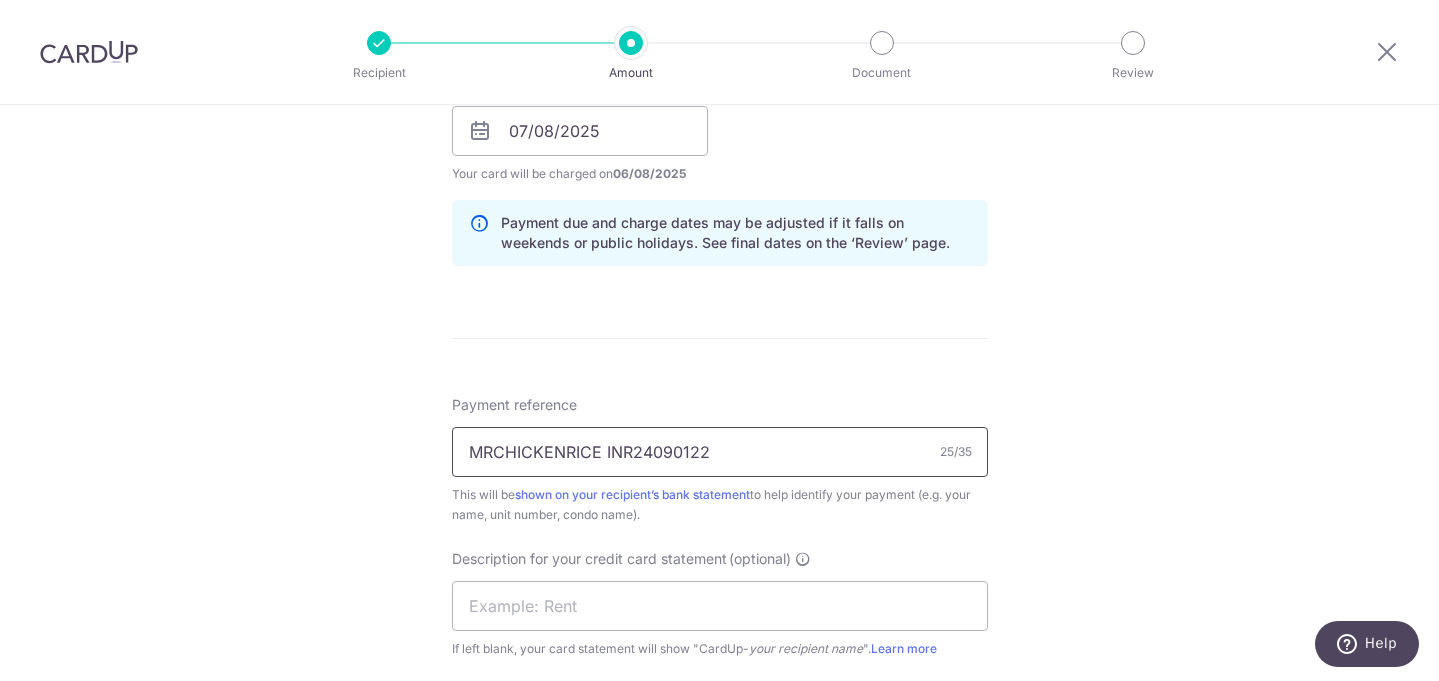 click on "MRCHICKENRICE INR24090122" at bounding box center (720, 452) 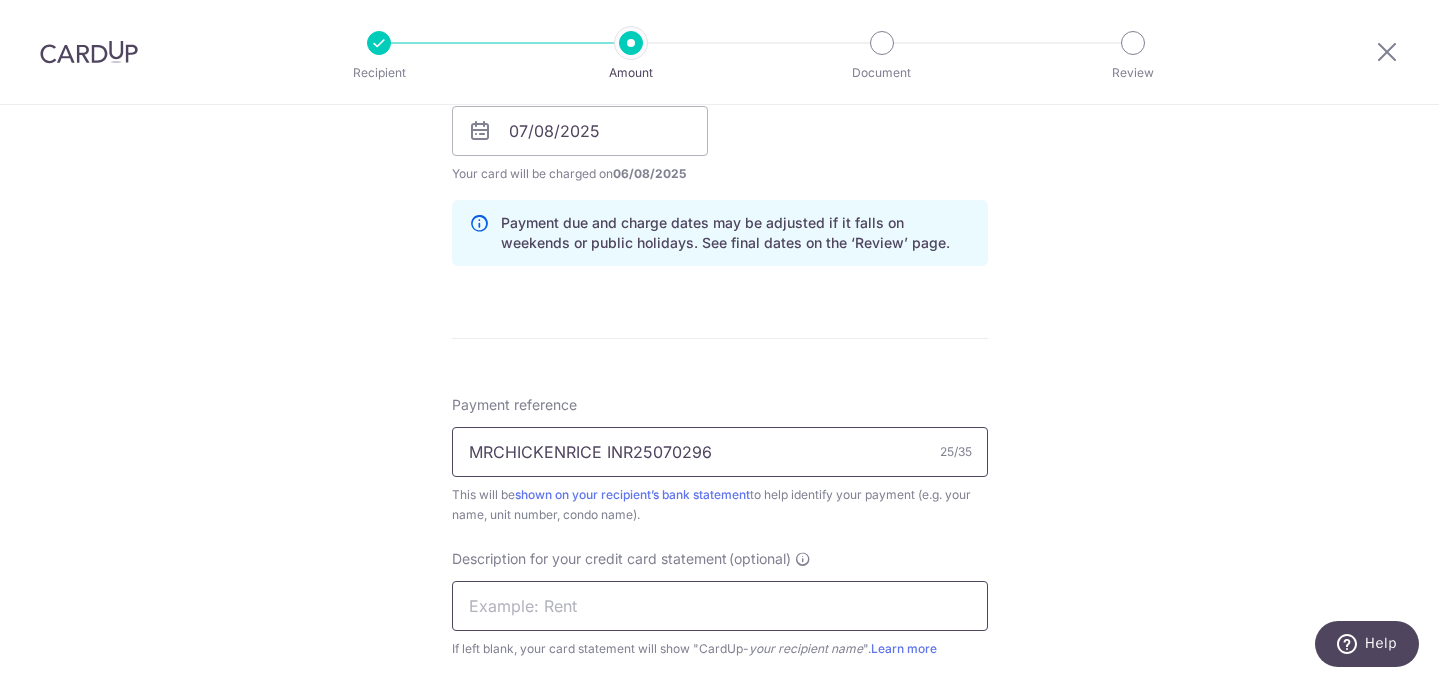 type on "MRCHICKENRICE INR25070296" 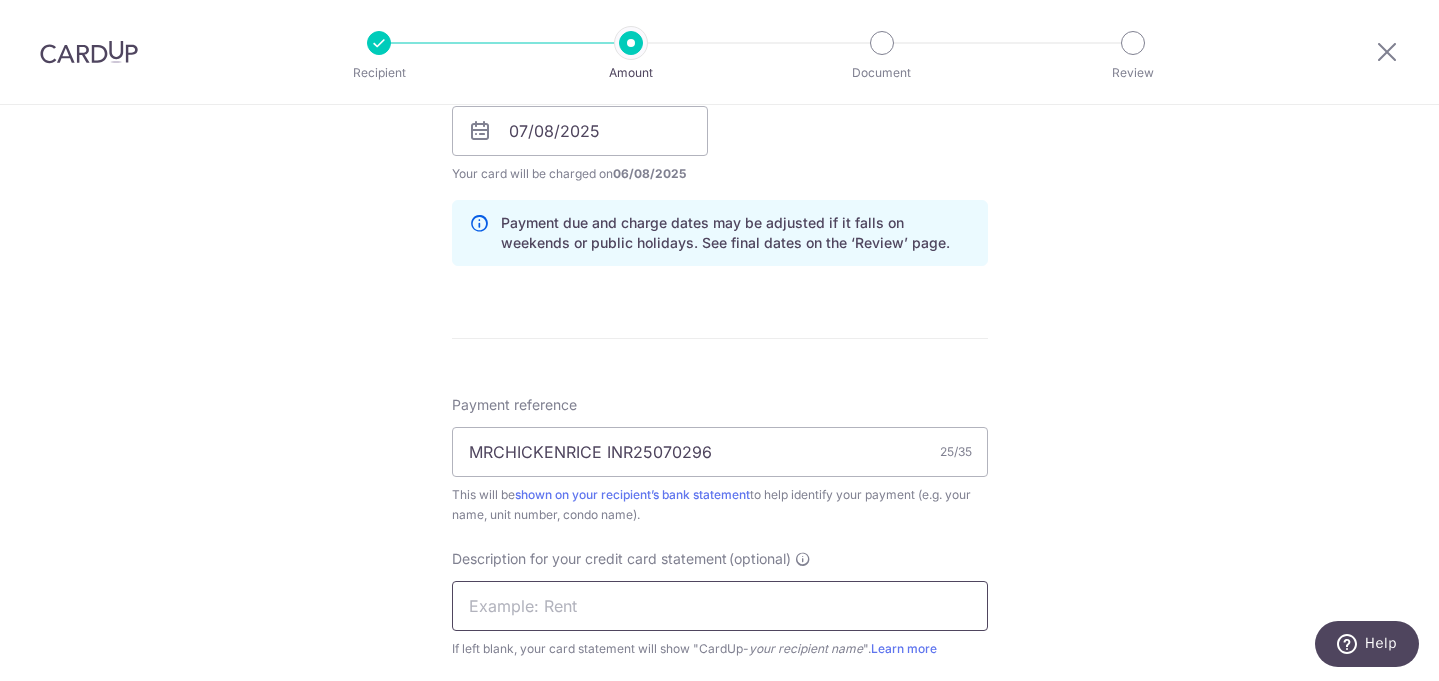 click at bounding box center [720, 606] 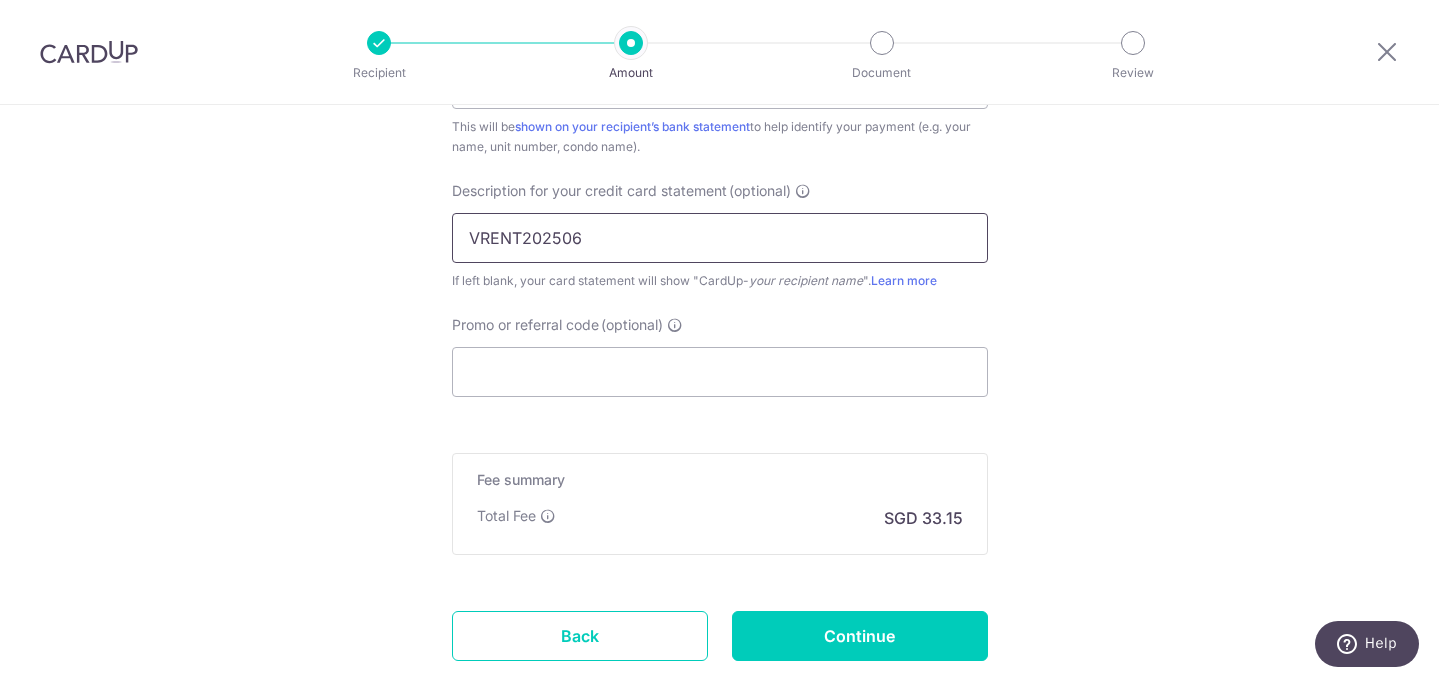 scroll, scrollTop: 1393, scrollLeft: 0, axis: vertical 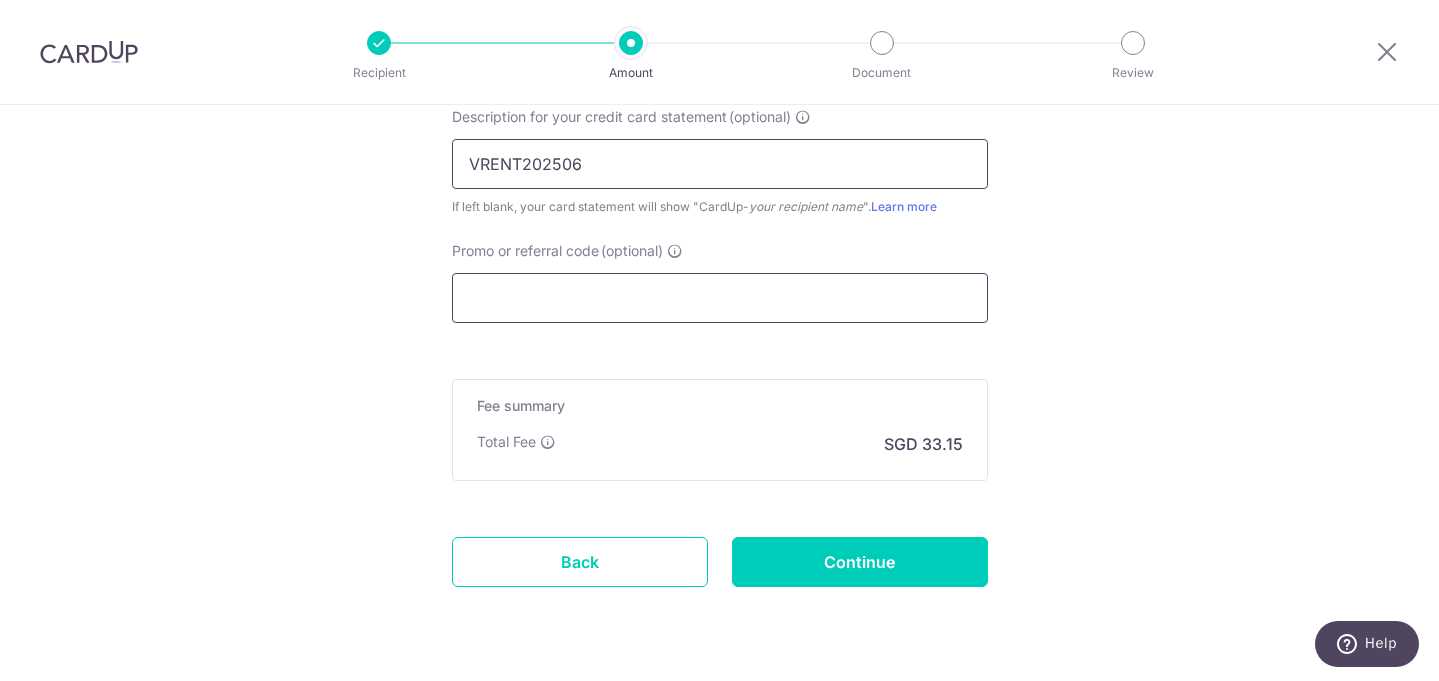 type on "VRENT202506" 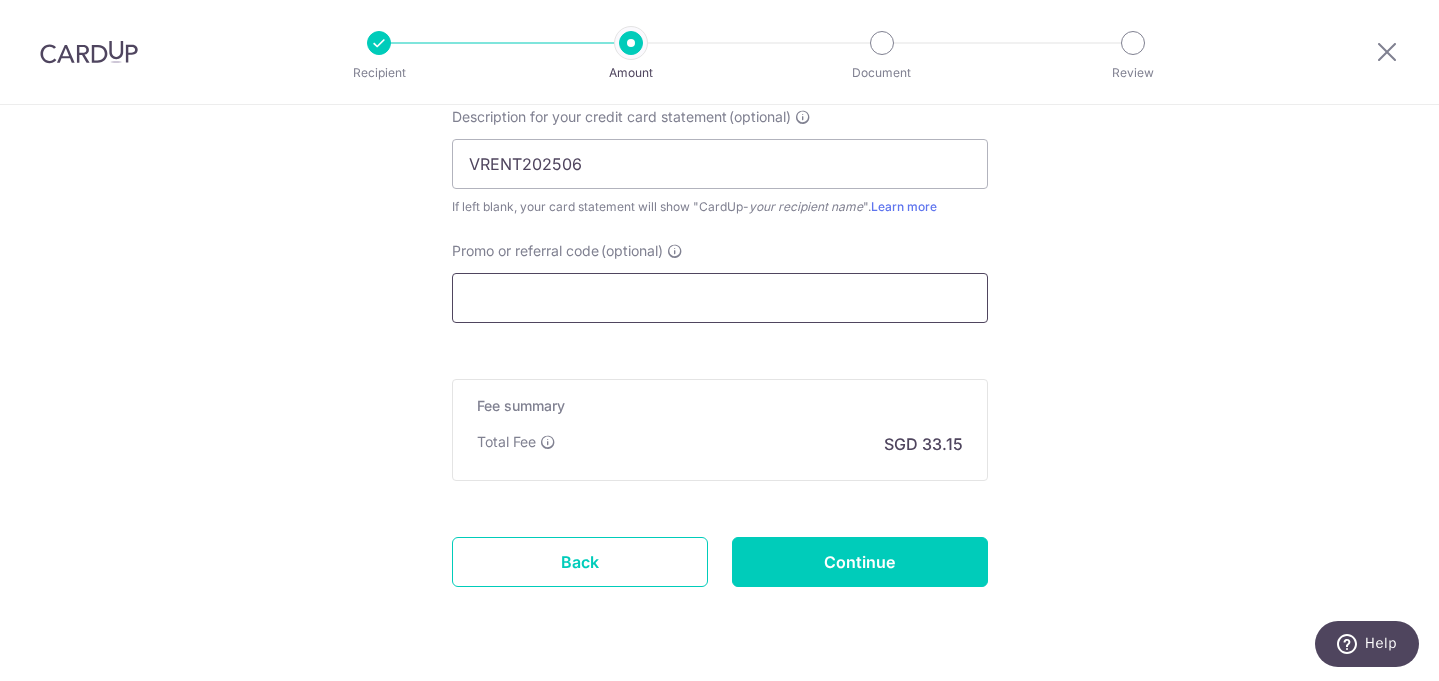 click on "Promo or referral code
(optional)" at bounding box center [720, 298] 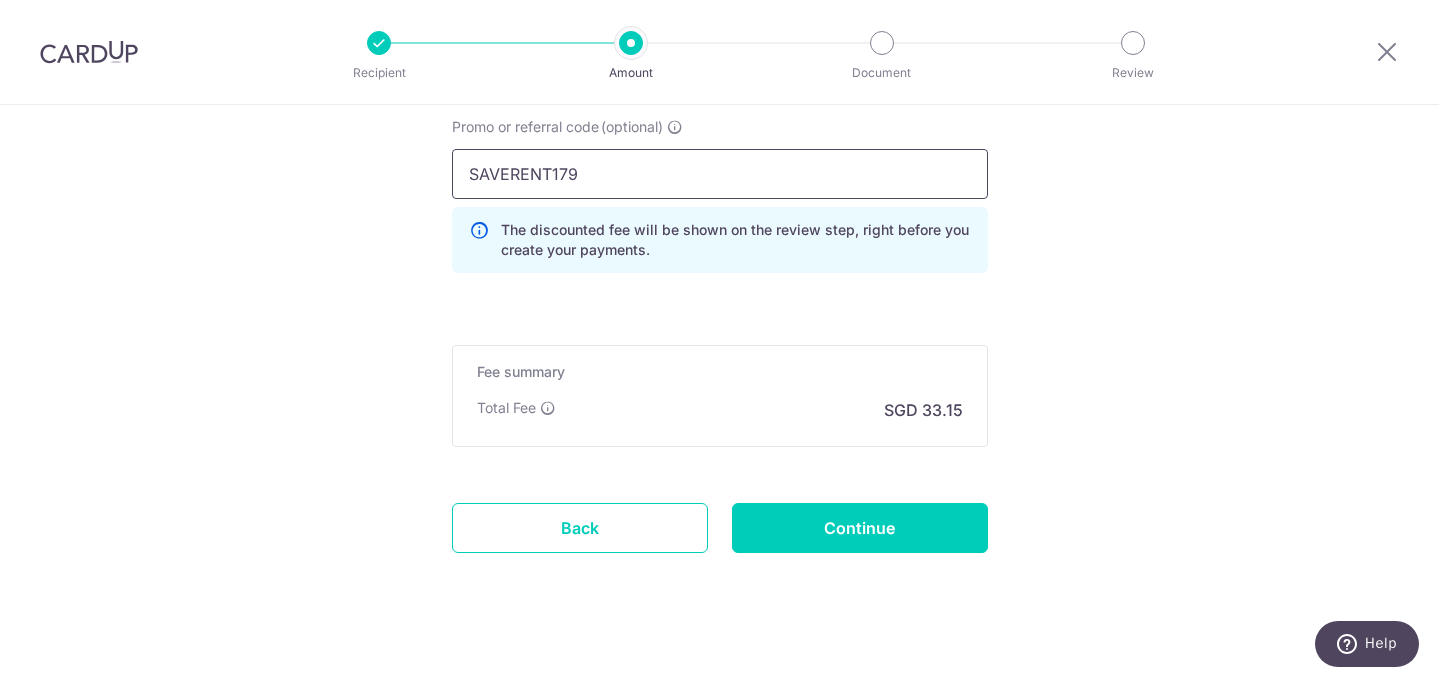 scroll, scrollTop: 1539, scrollLeft: 0, axis: vertical 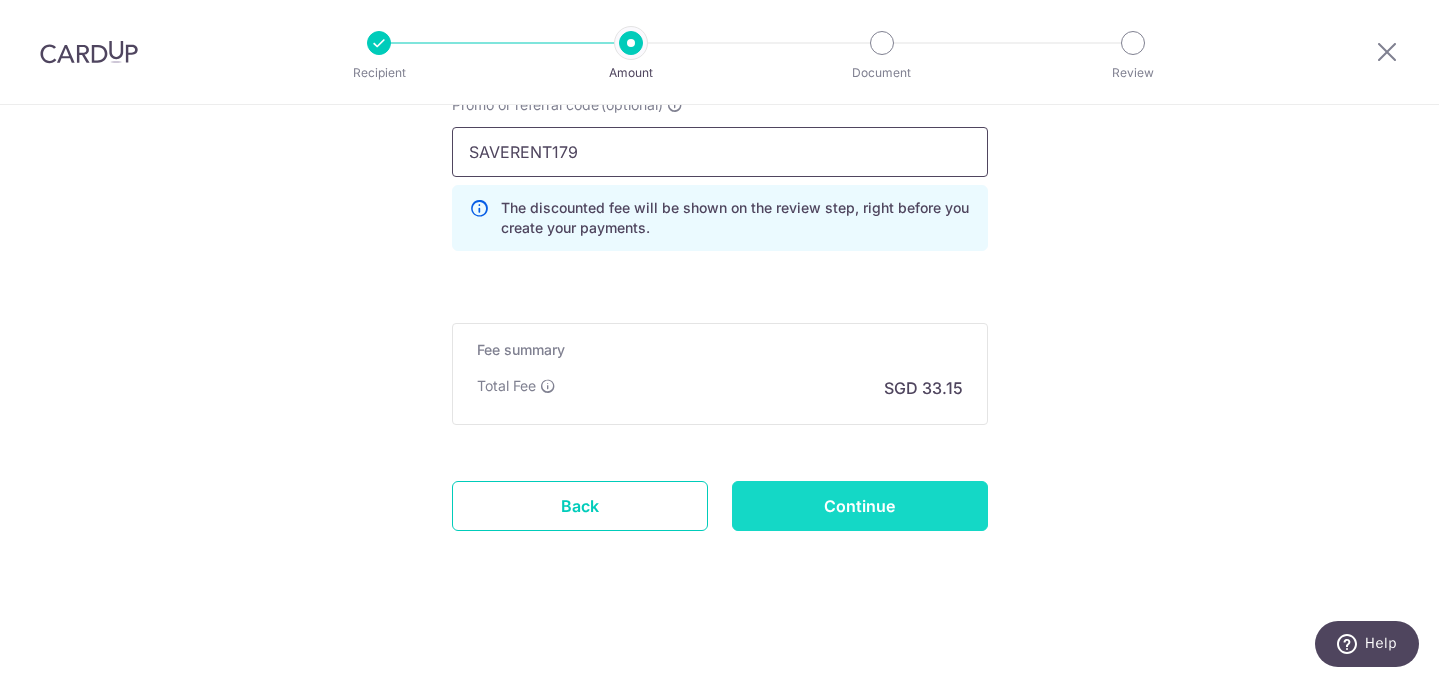 type on "SAVERENT179" 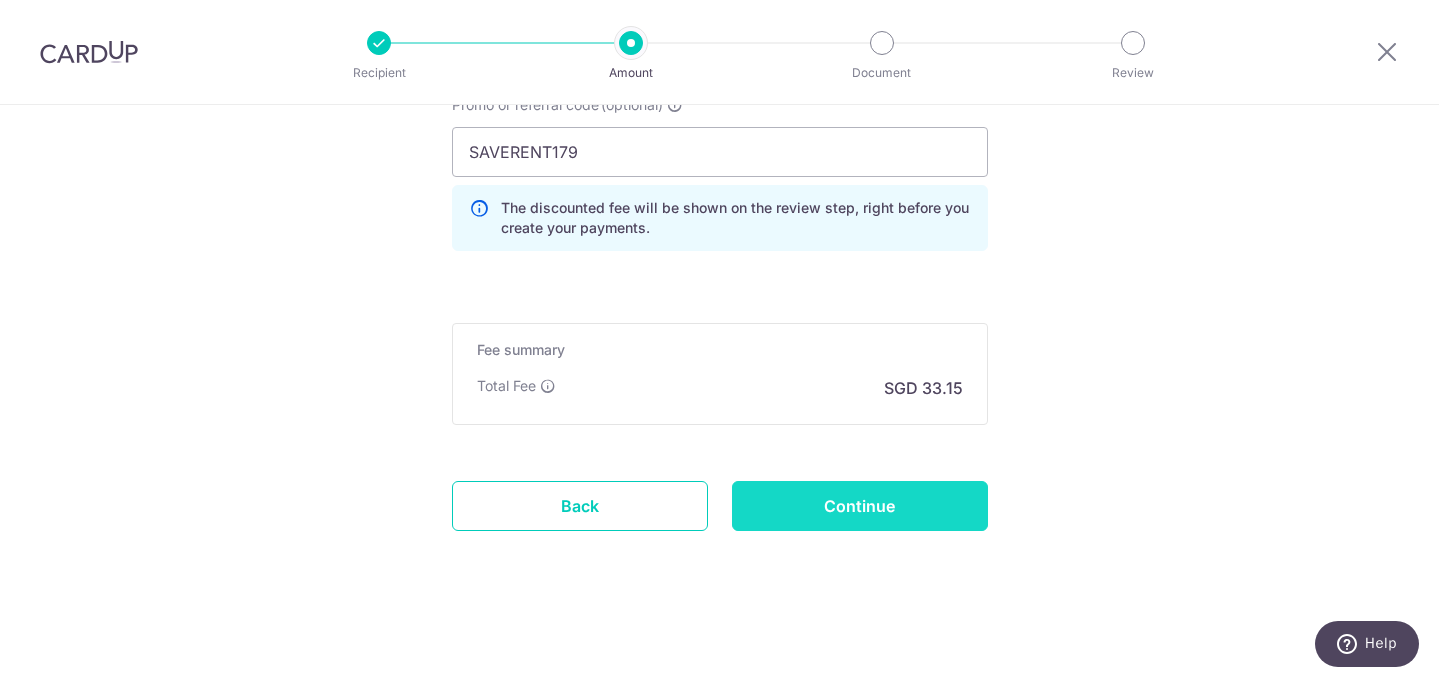 click on "Continue" at bounding box center [860, 506] 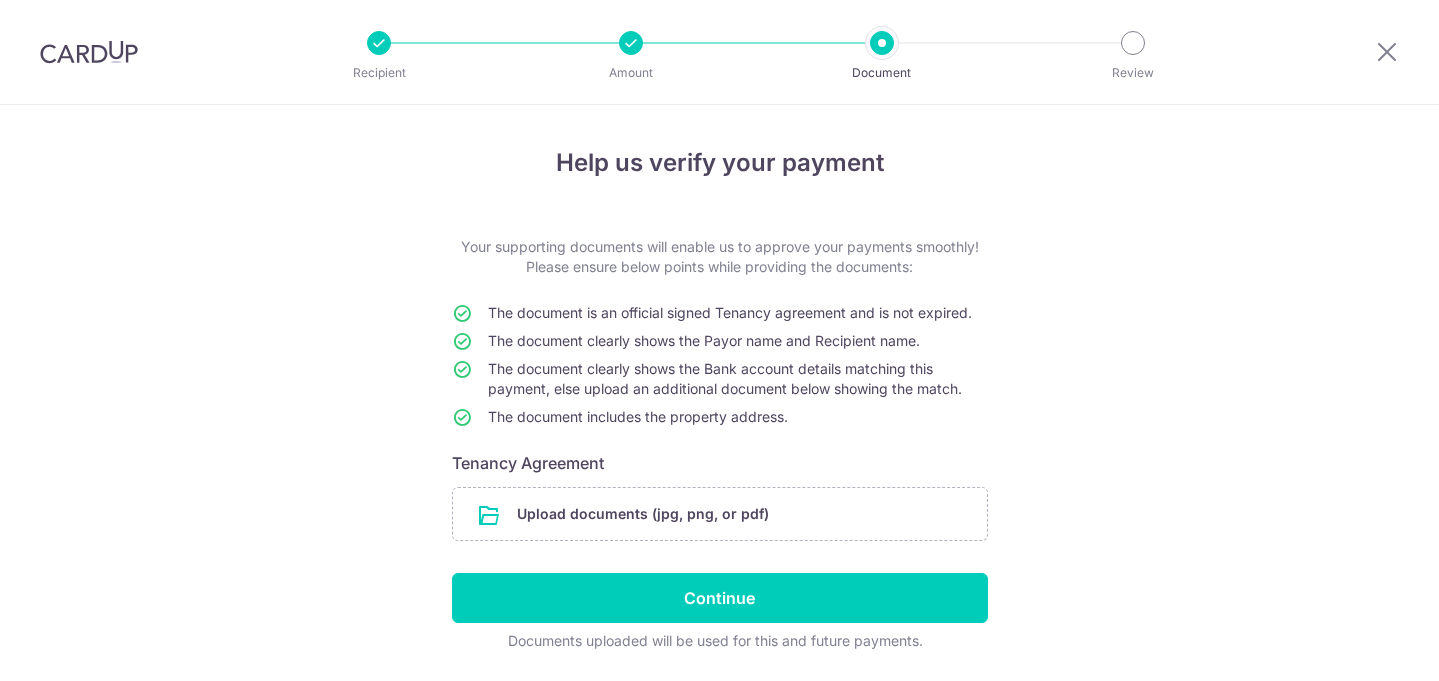 scroll, scrollTop: 0, scrollLeft: 0, axis: both 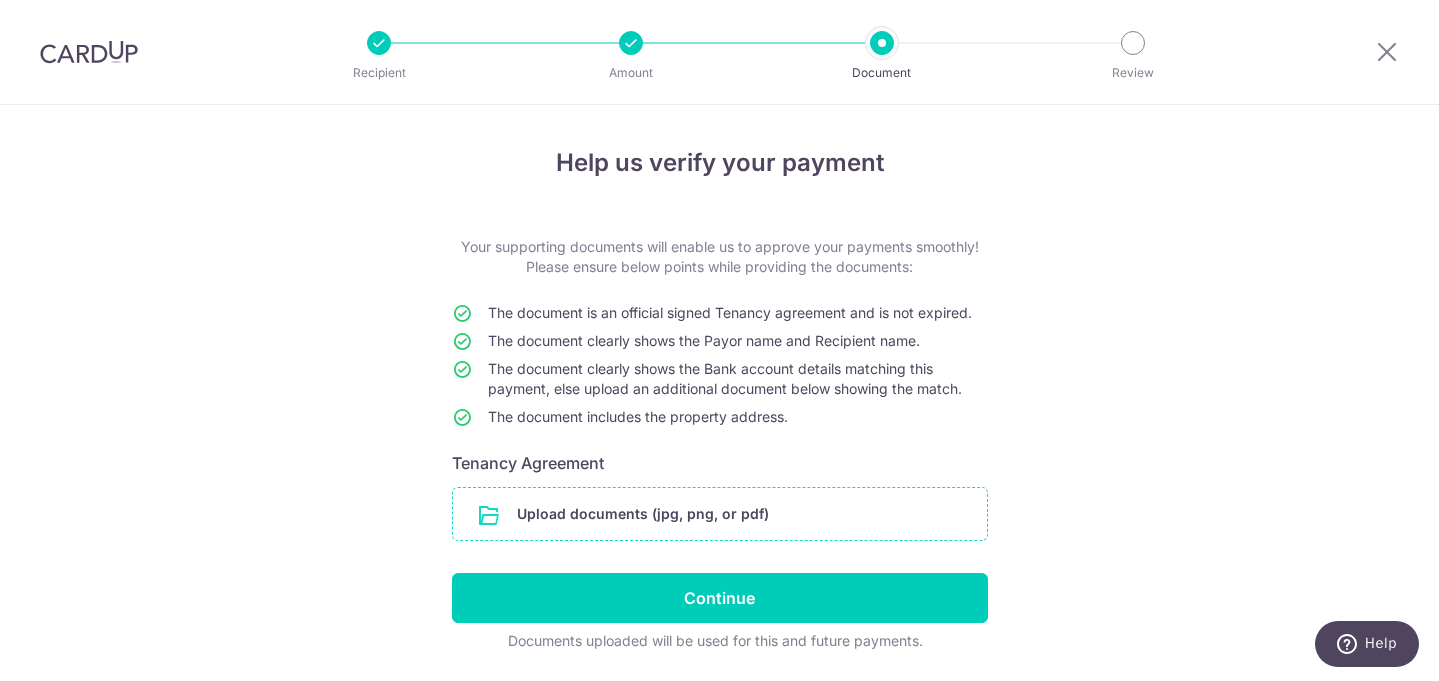 click at bounding box center [720, 514] 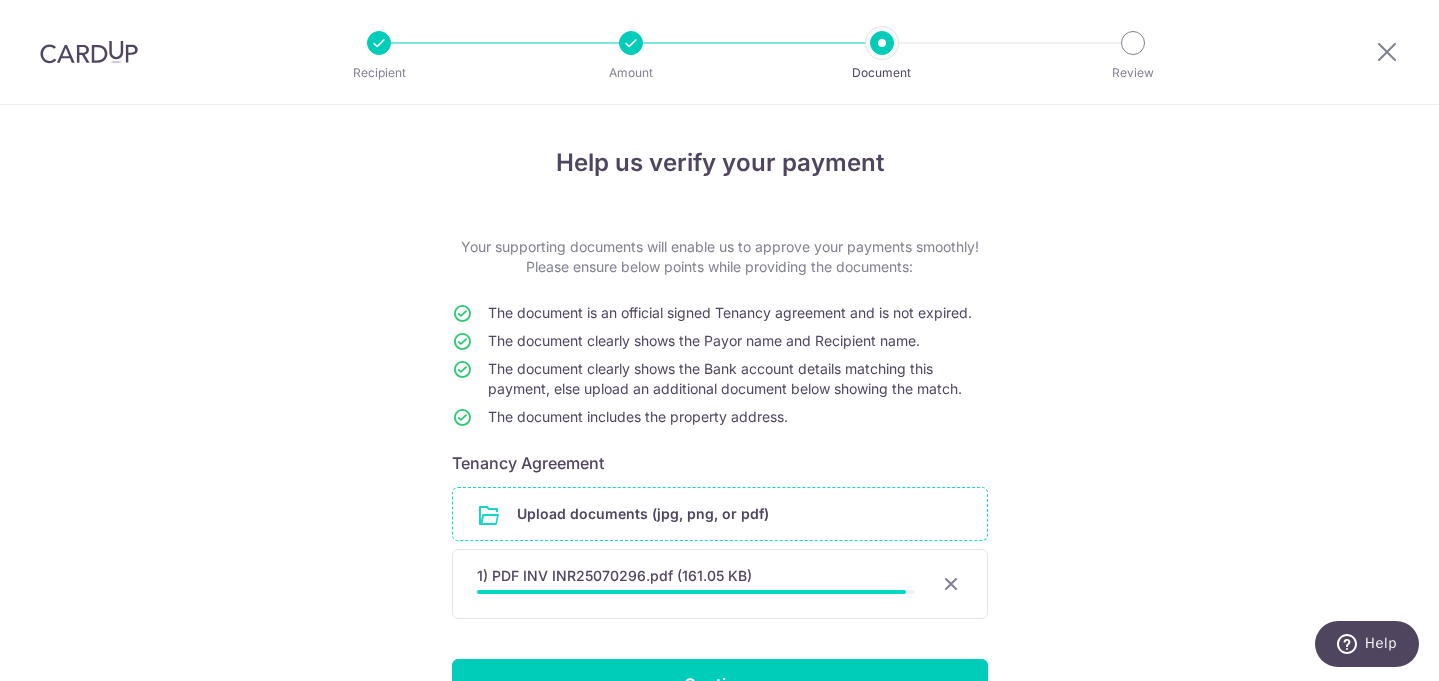 scroll, scrollTop: 146, scrollLeft: 0, axis: vertical 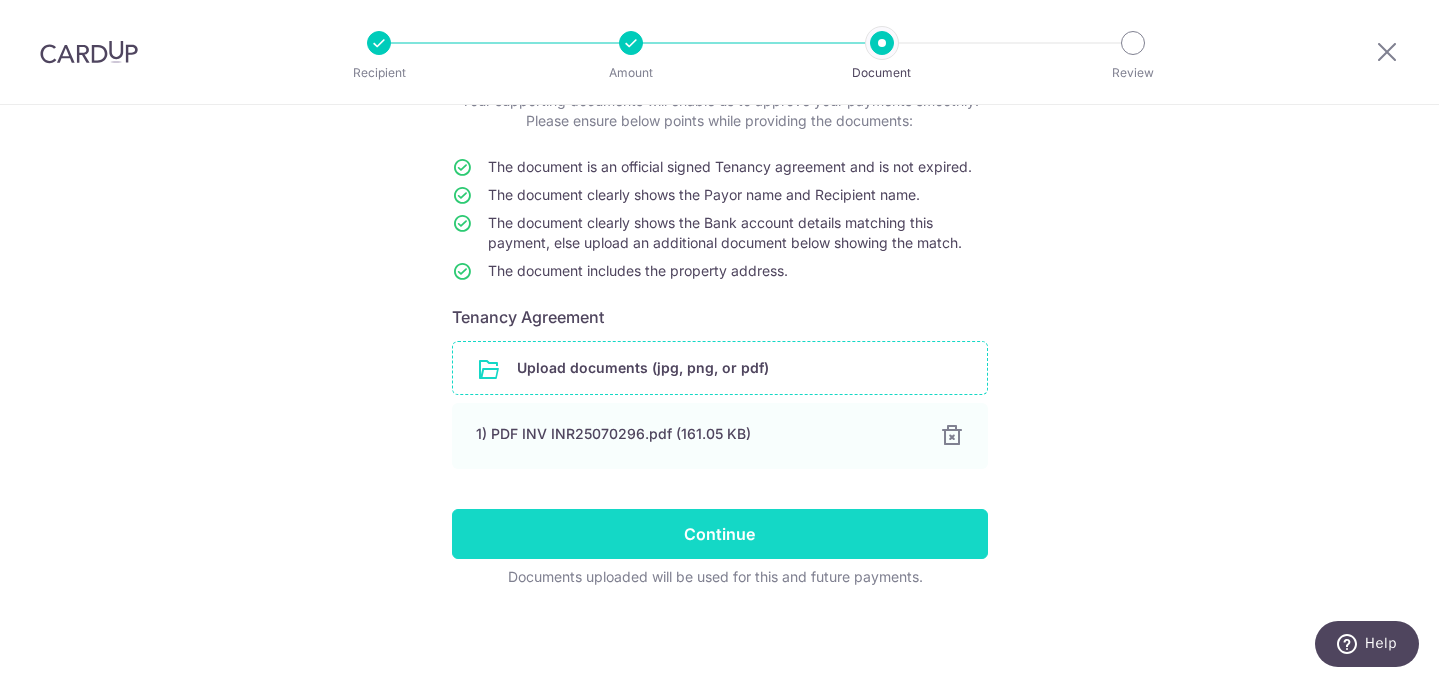 click on "Continue" at bounding box center (720, 534) 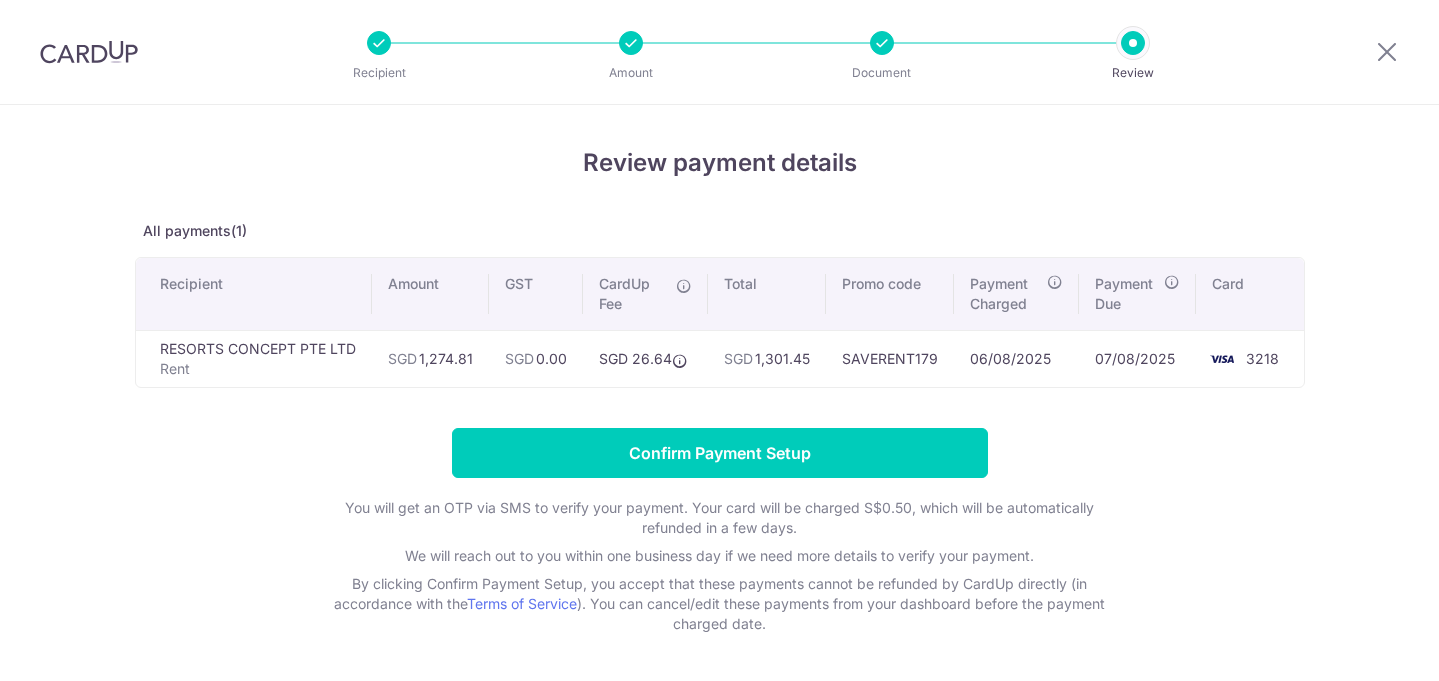 scroll, scrollTop: 0, scrollLeft: 0, axis: both 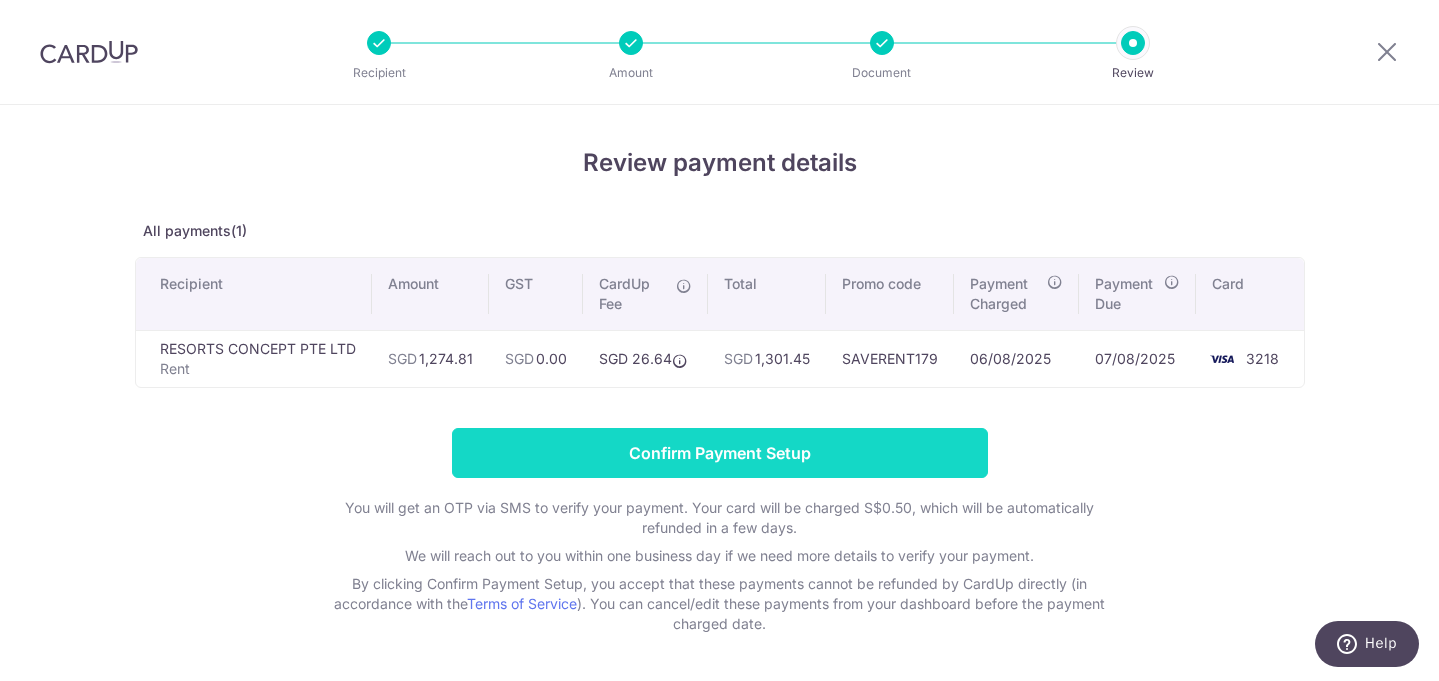 click on "Confirm Payment Setup" at bounding box center (720, 453) 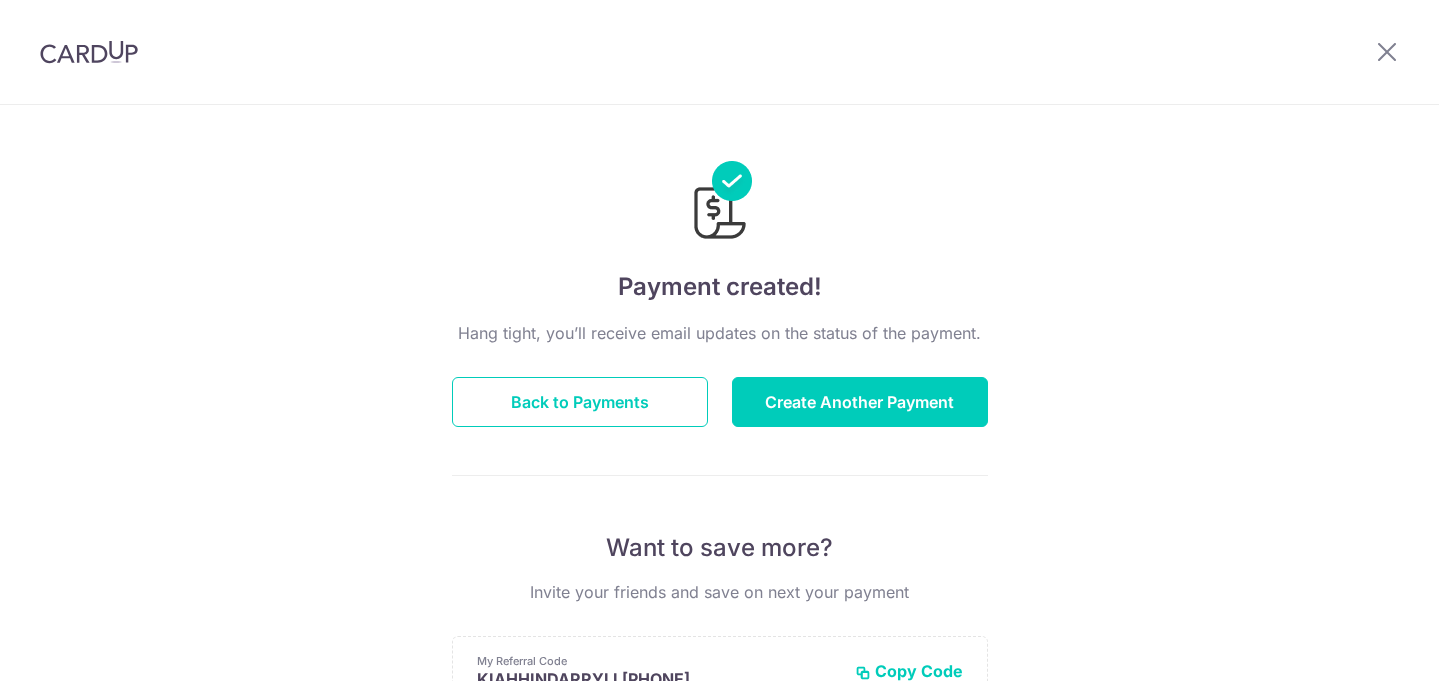 scroll, scrollTop: 0, scrollLeft: 0, axis: both 